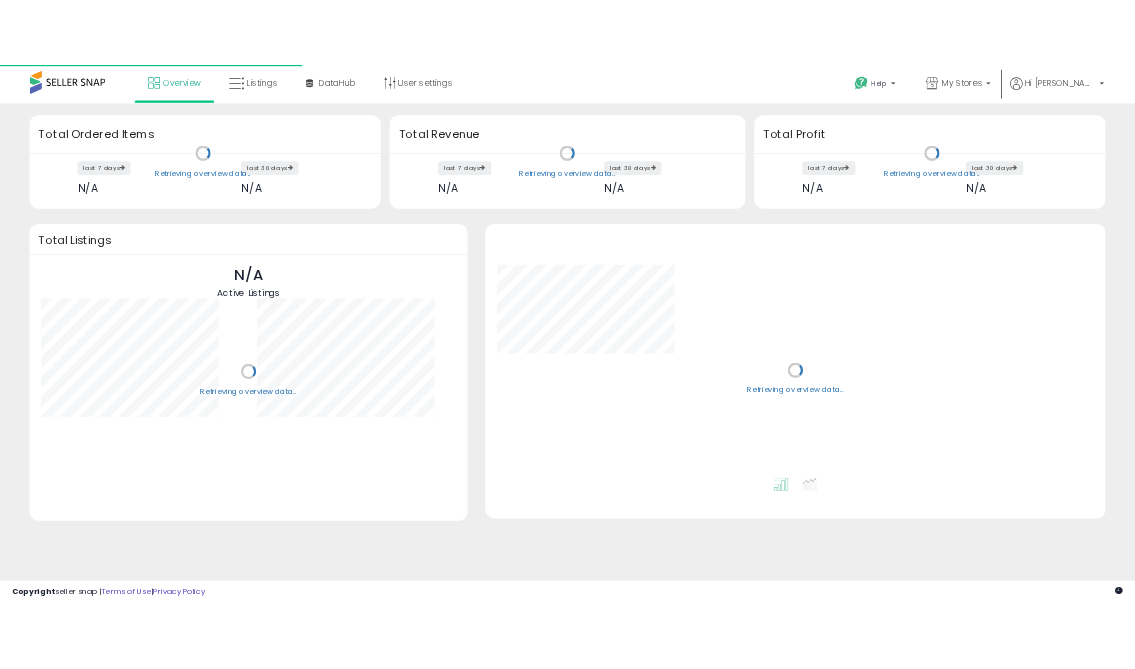 scroll, scrollTop: 0, scrollLeft: 0, axis: both 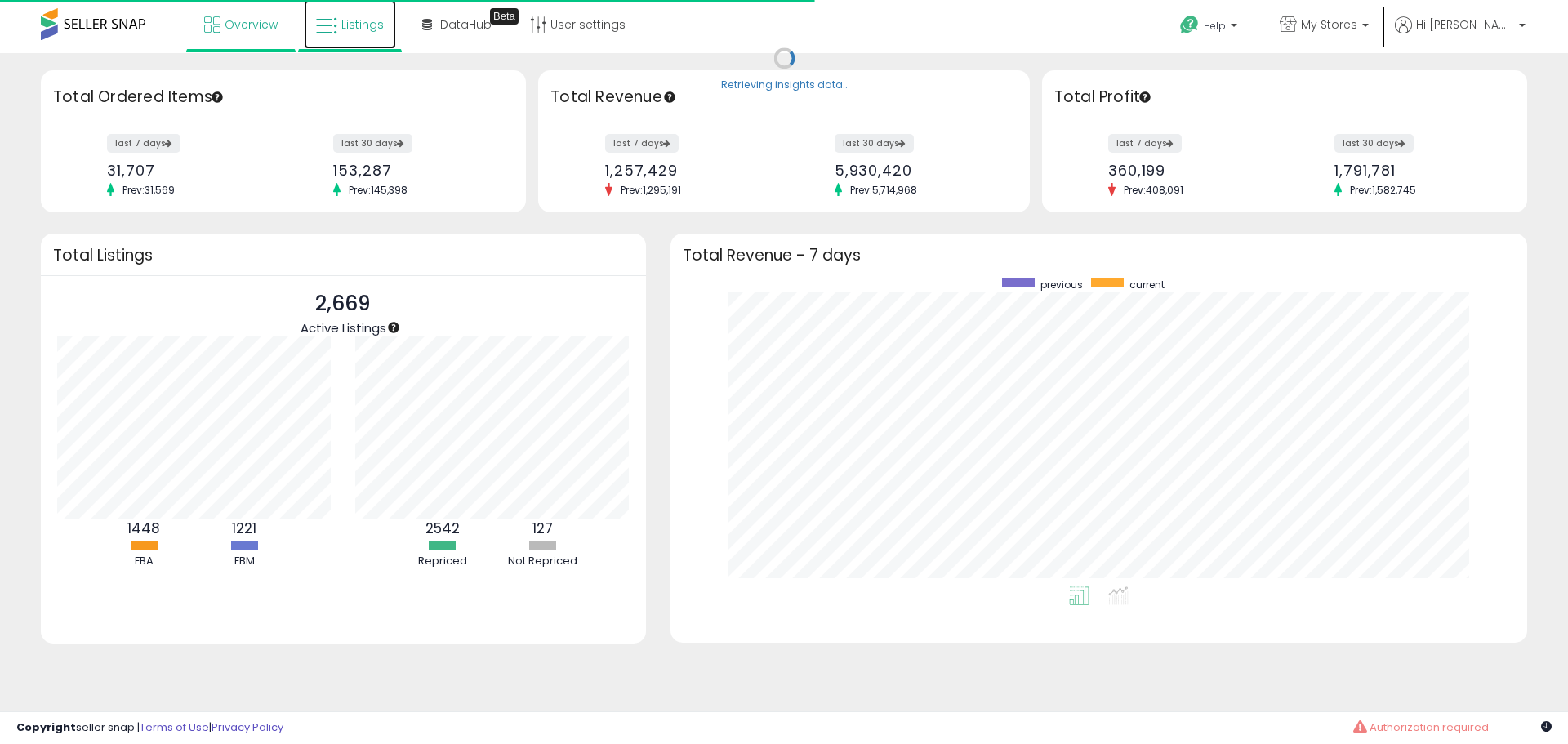 click on "Listings" at bounding box center (363, 25) 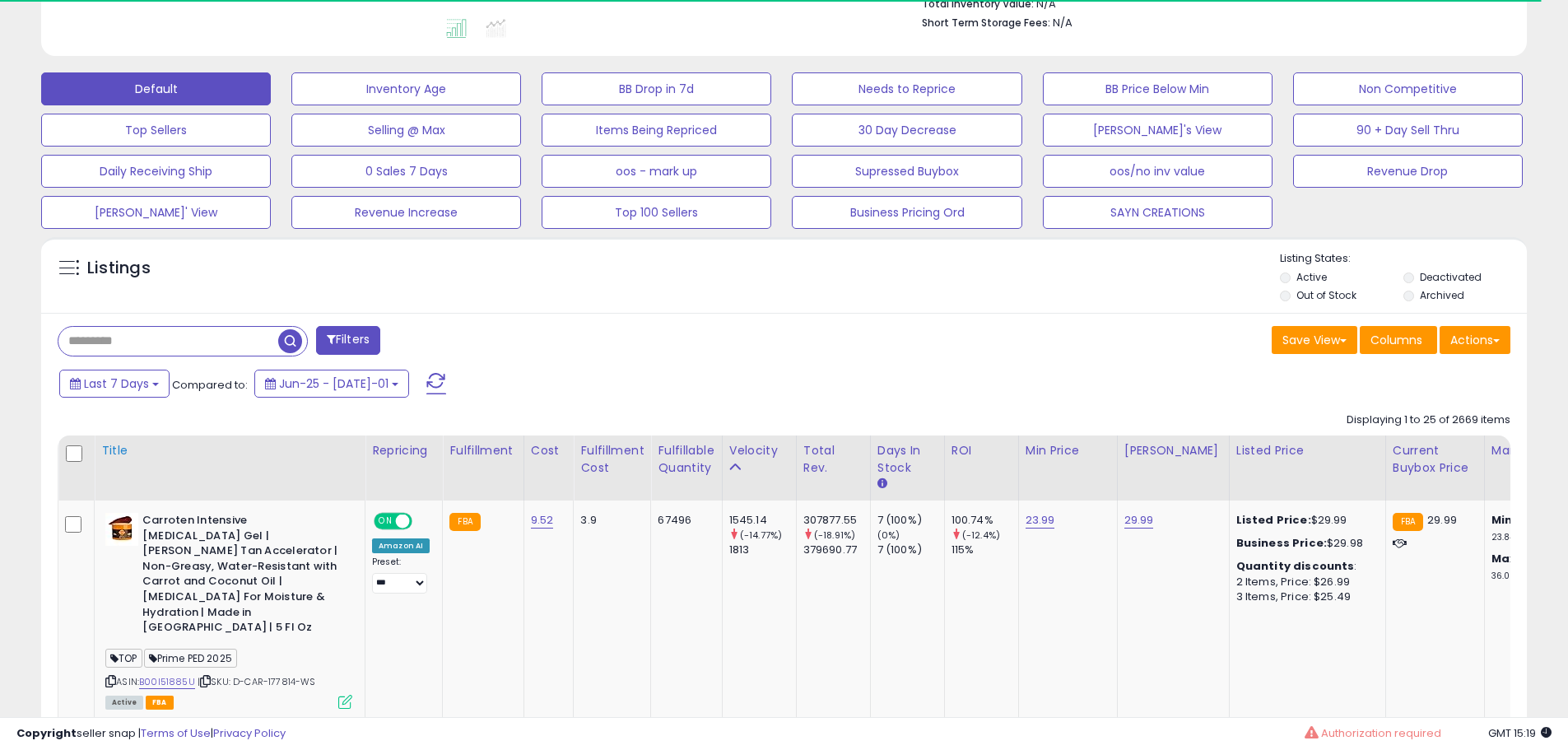 scroll, scrollTop: 494, scrollLeft: 0, axis: vertical 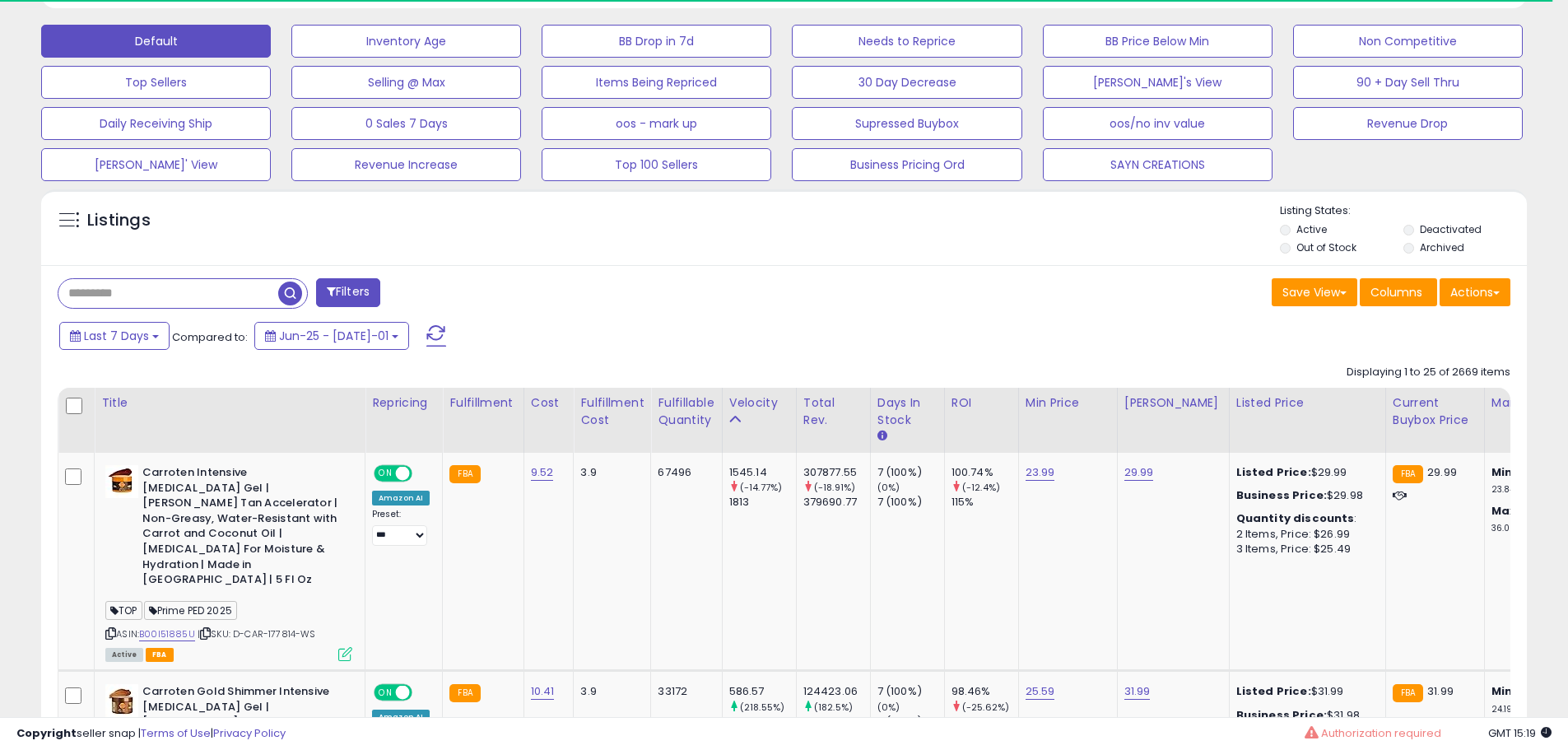 drag, startPoint x: 146, startPoint y: 293, endPoint x: 193, endPoint y: 292, distance: 47.01064 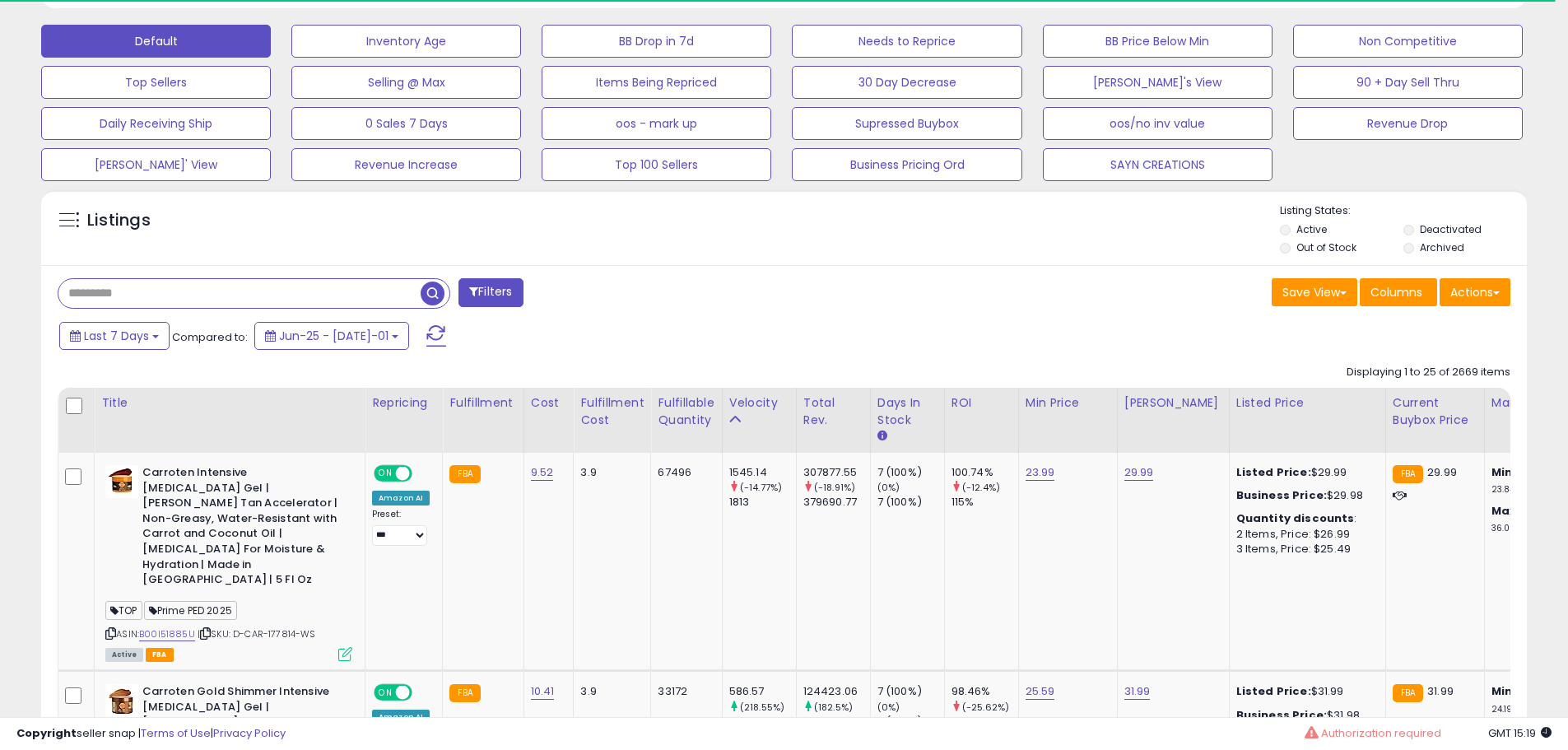 paste on "**********" 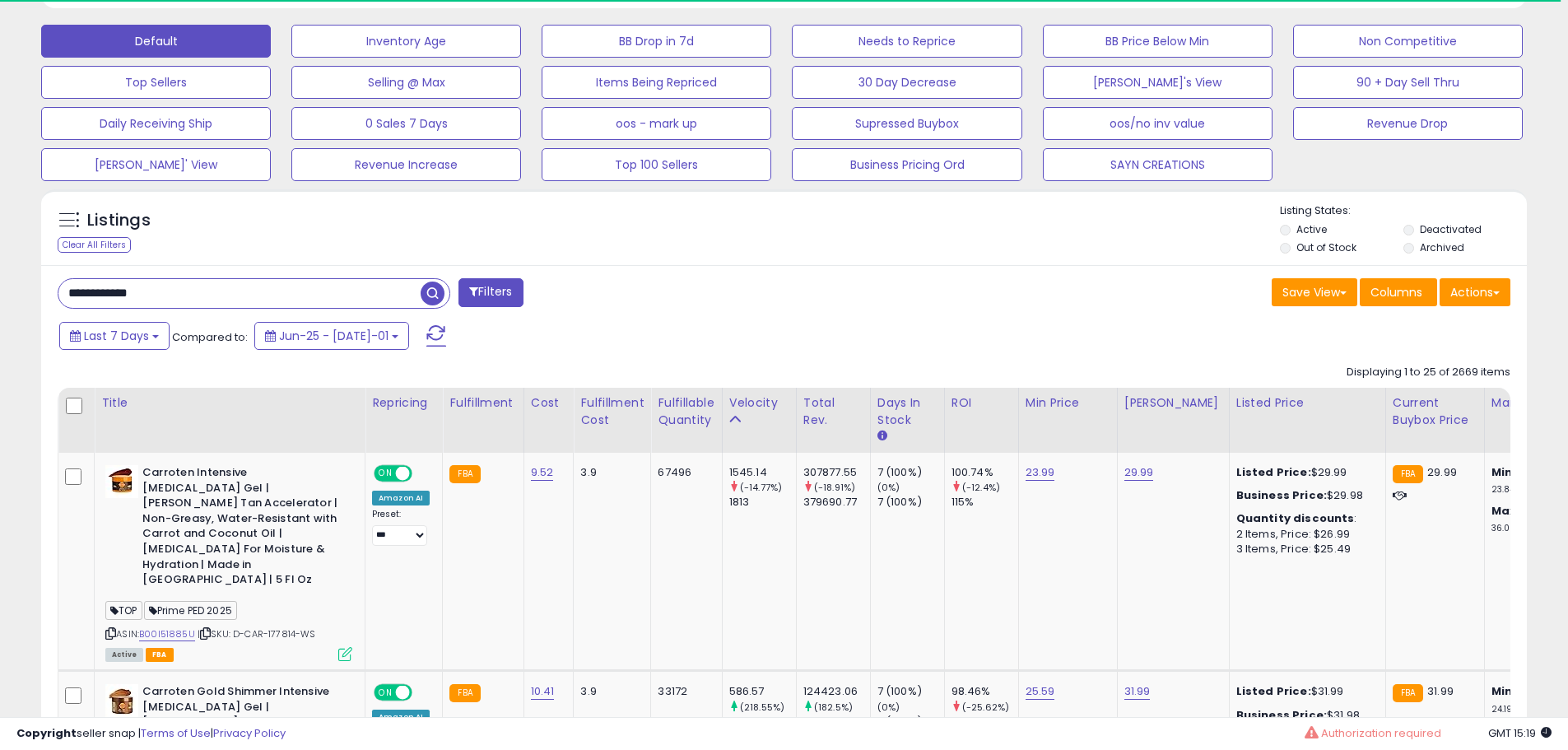 click at bounding box center (432, 293) 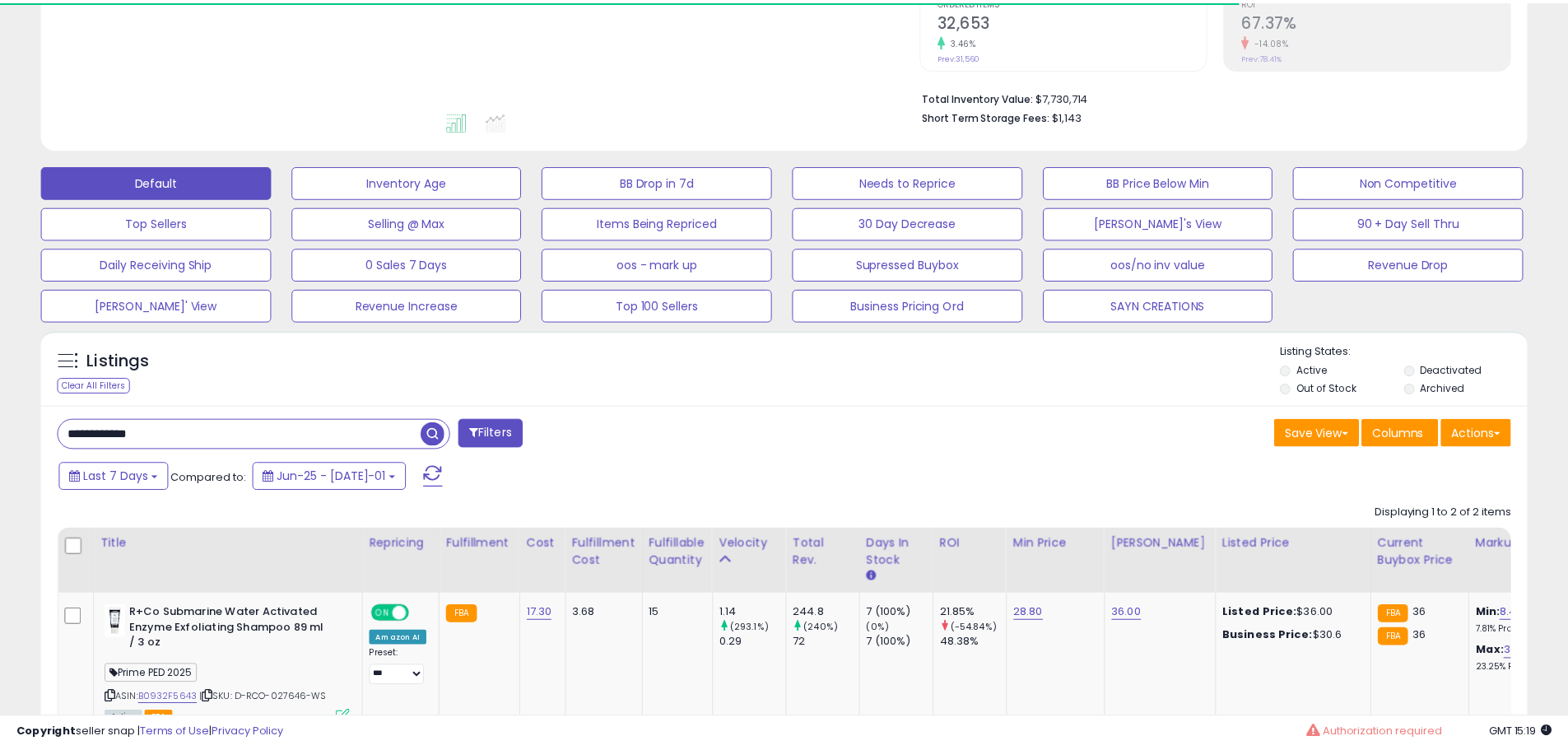 scroll, scrollTop: 494, scrollLeft: 0, axis: vertical 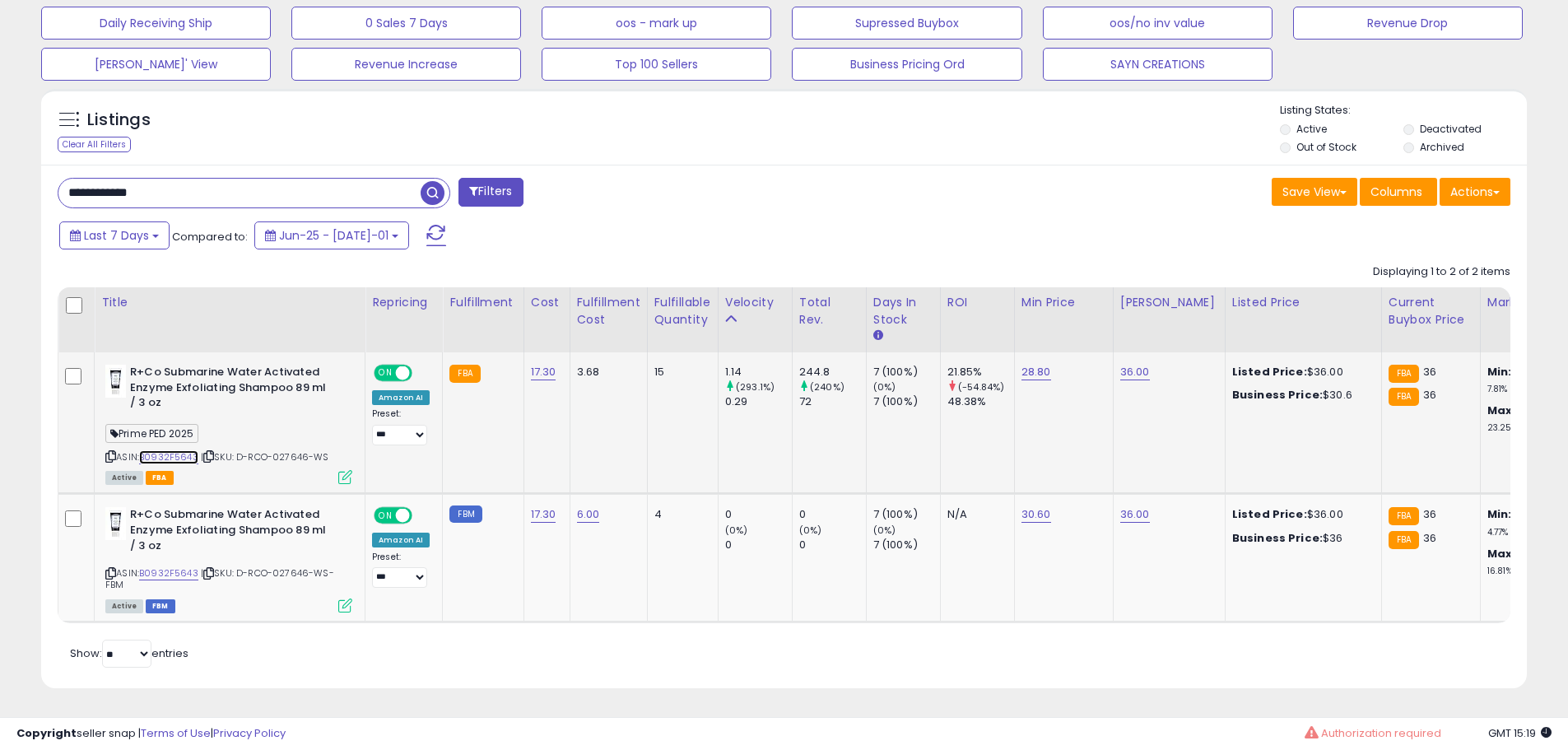 click on "B0932F5643" at bounding box center (169, 457) 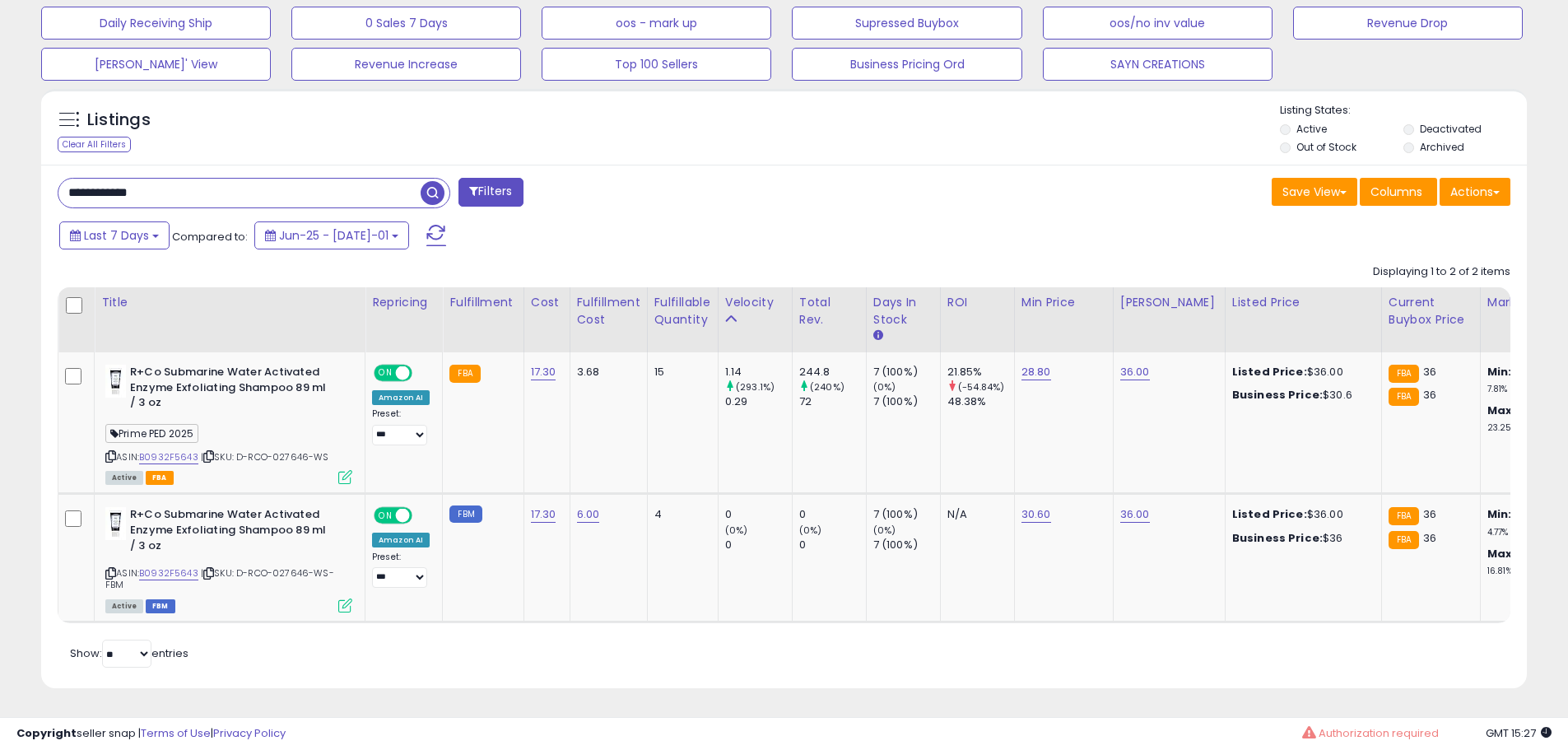 drag, startPoint x: 195, startPoint y: 188, endPoint x: -197, endPoint y: 158, distance: 393.1463 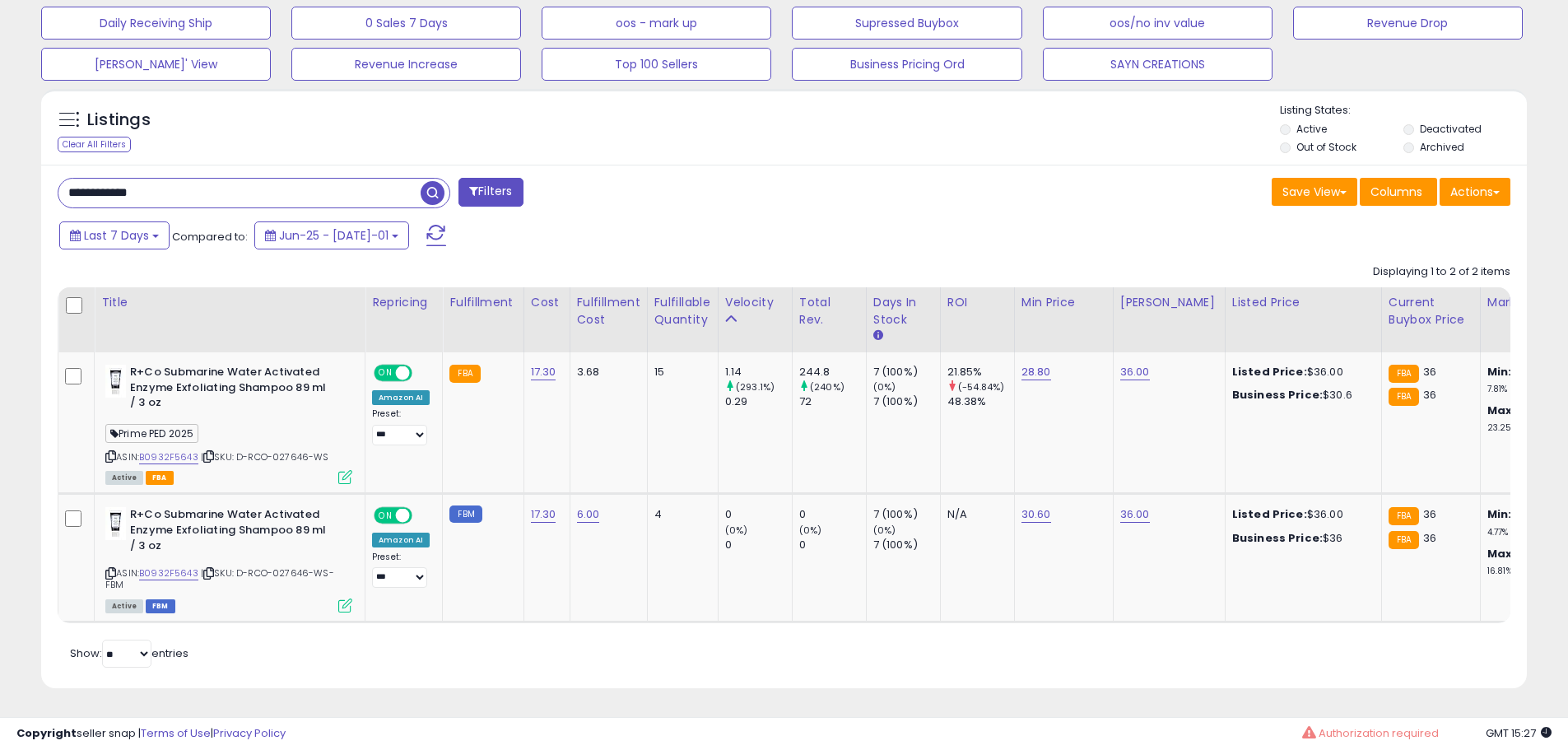 paste 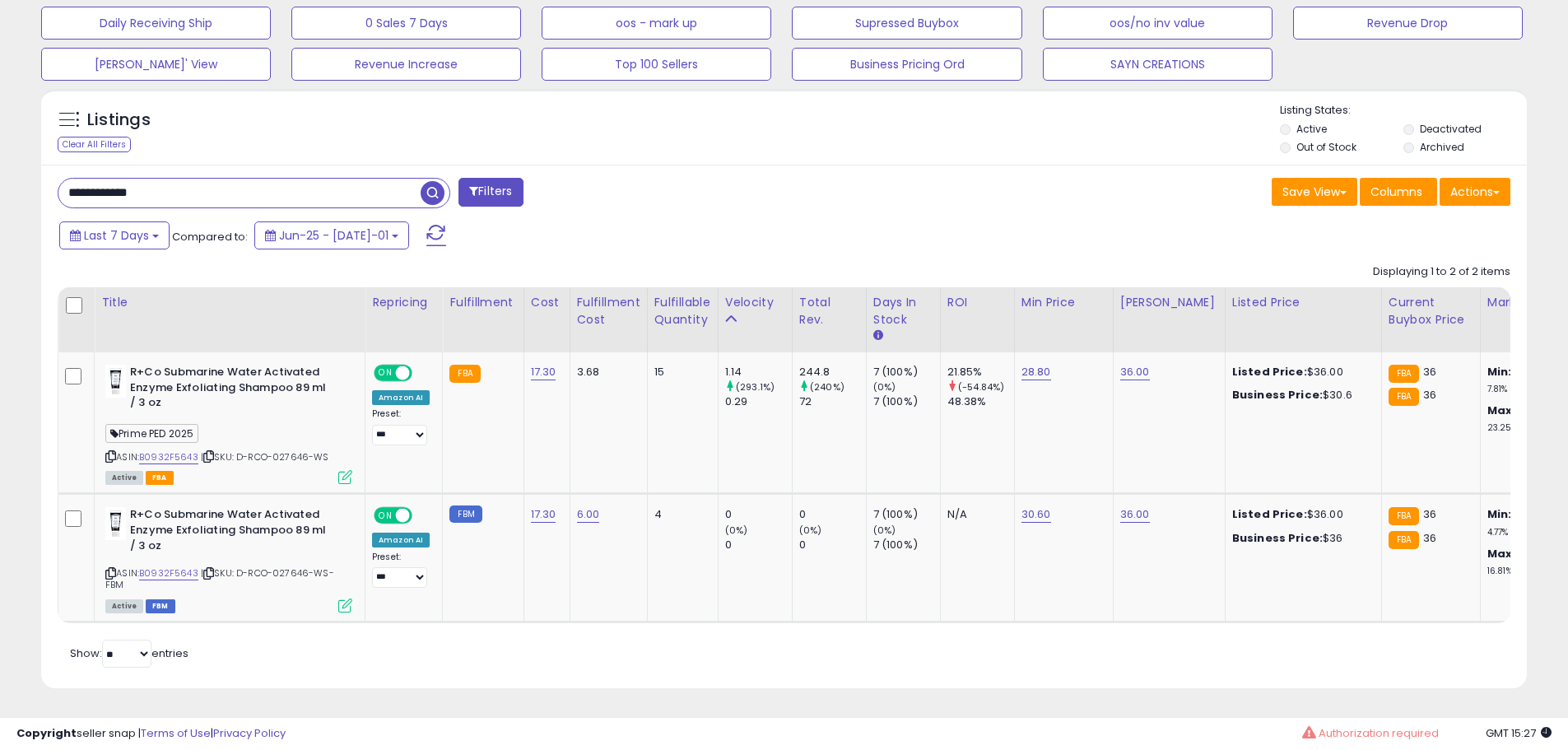 scroll, scrollTop: 822934, scrollLeft: 822228, axis: both 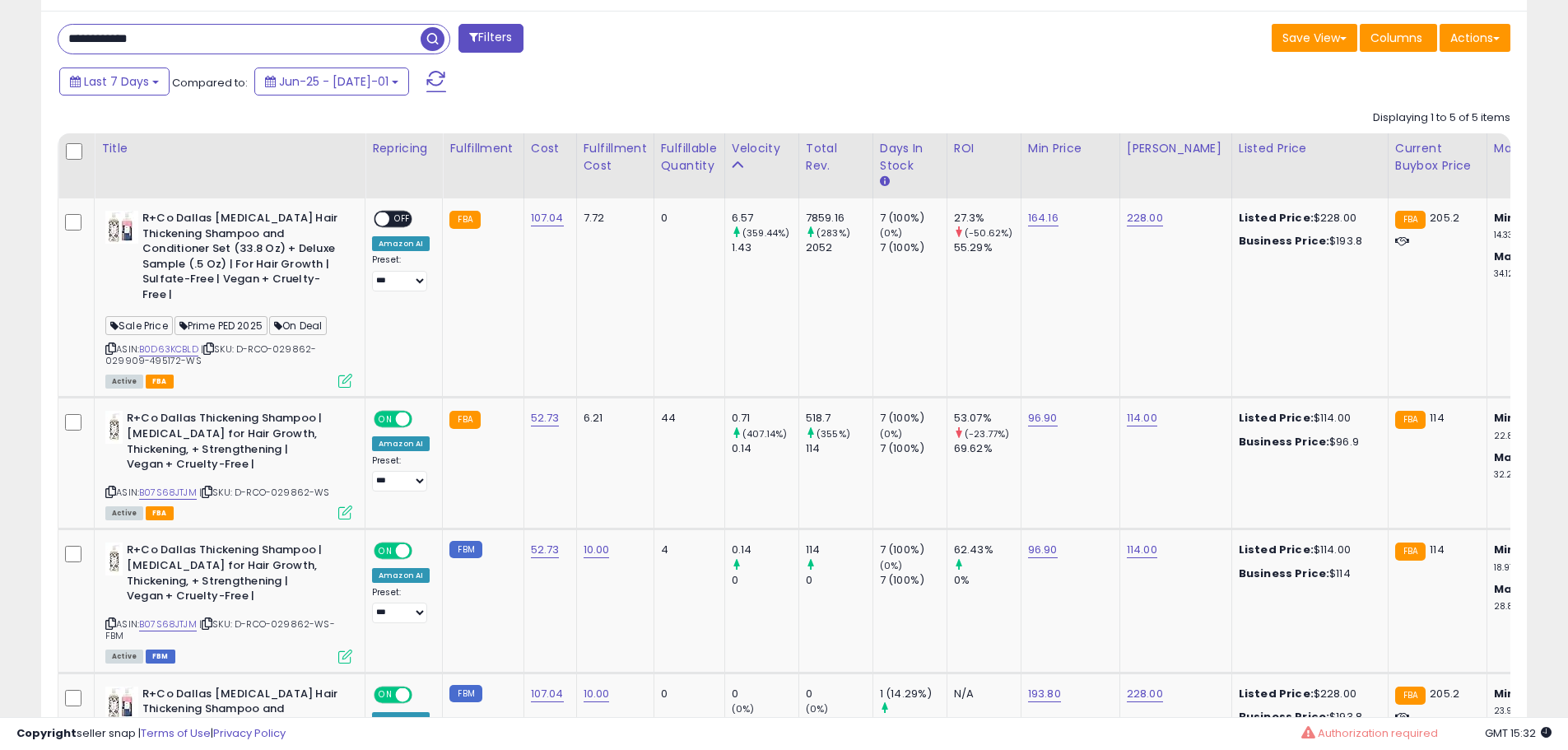 drag, startPoint x: 179, startPoint y: 46, endPoint x: 67, endPoint y: 40, distance: 112.1606 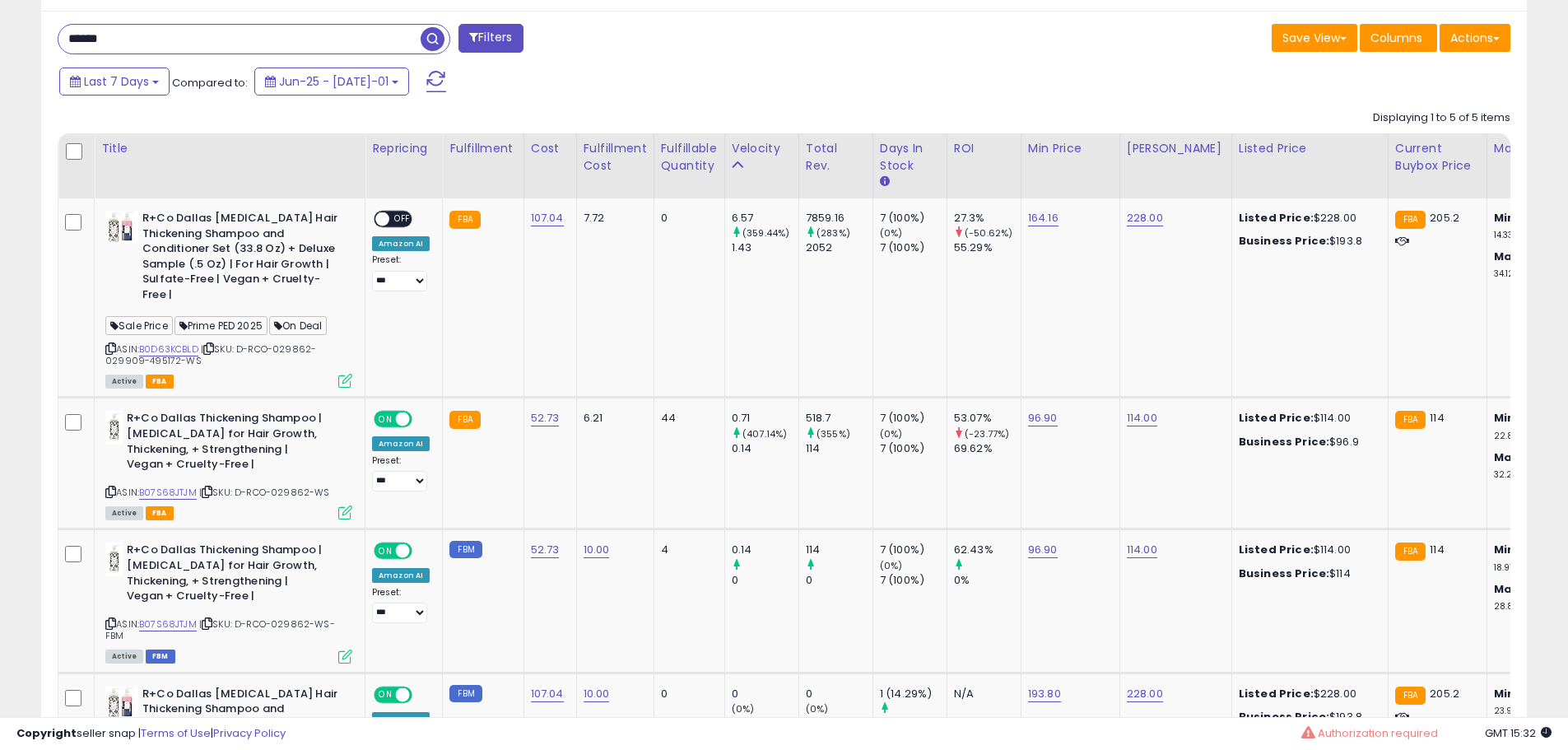scroll, scrollTop: 822934, scrollLeft: 822228, axis: both 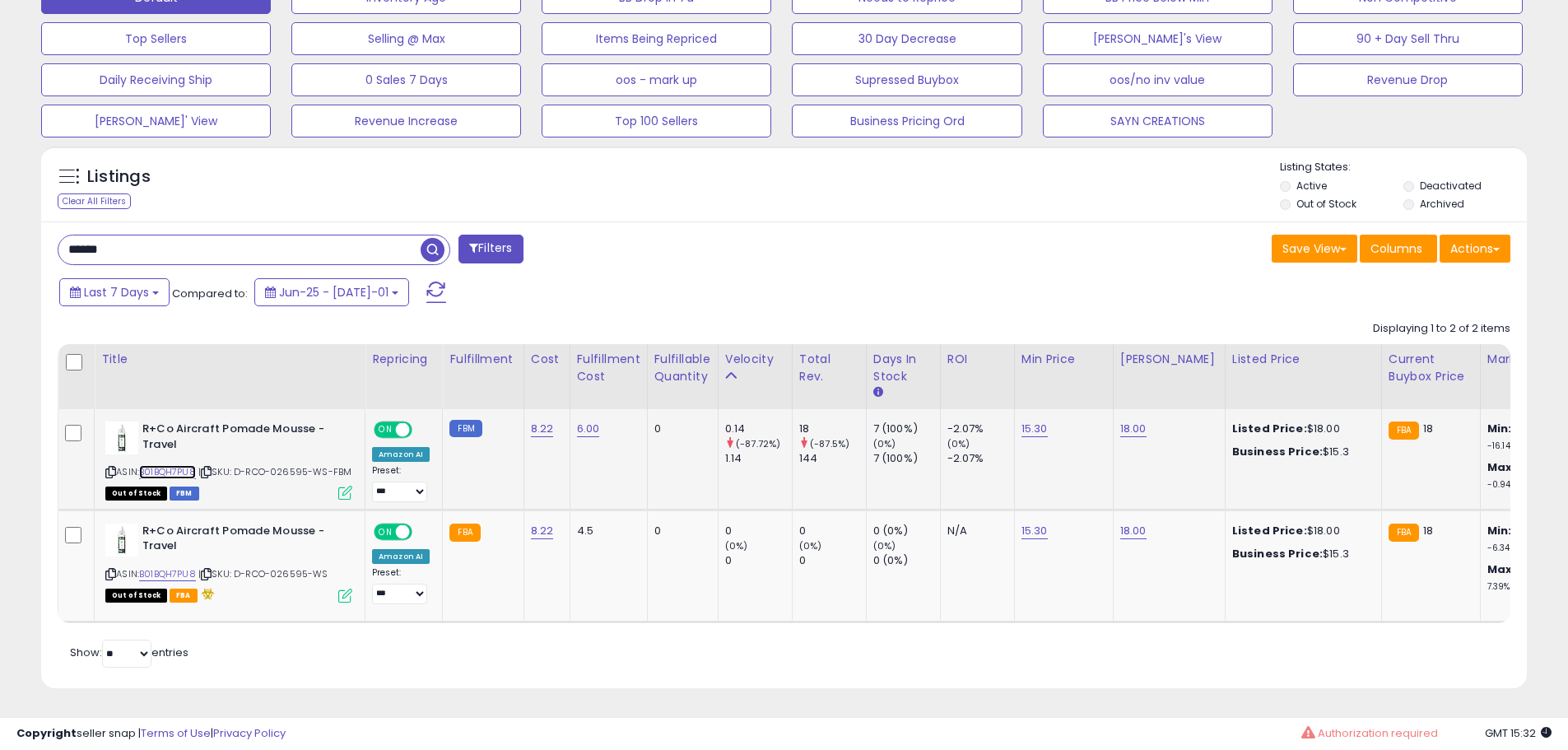 click on "B01BQH7PU8" at bounding box center [167, 472] 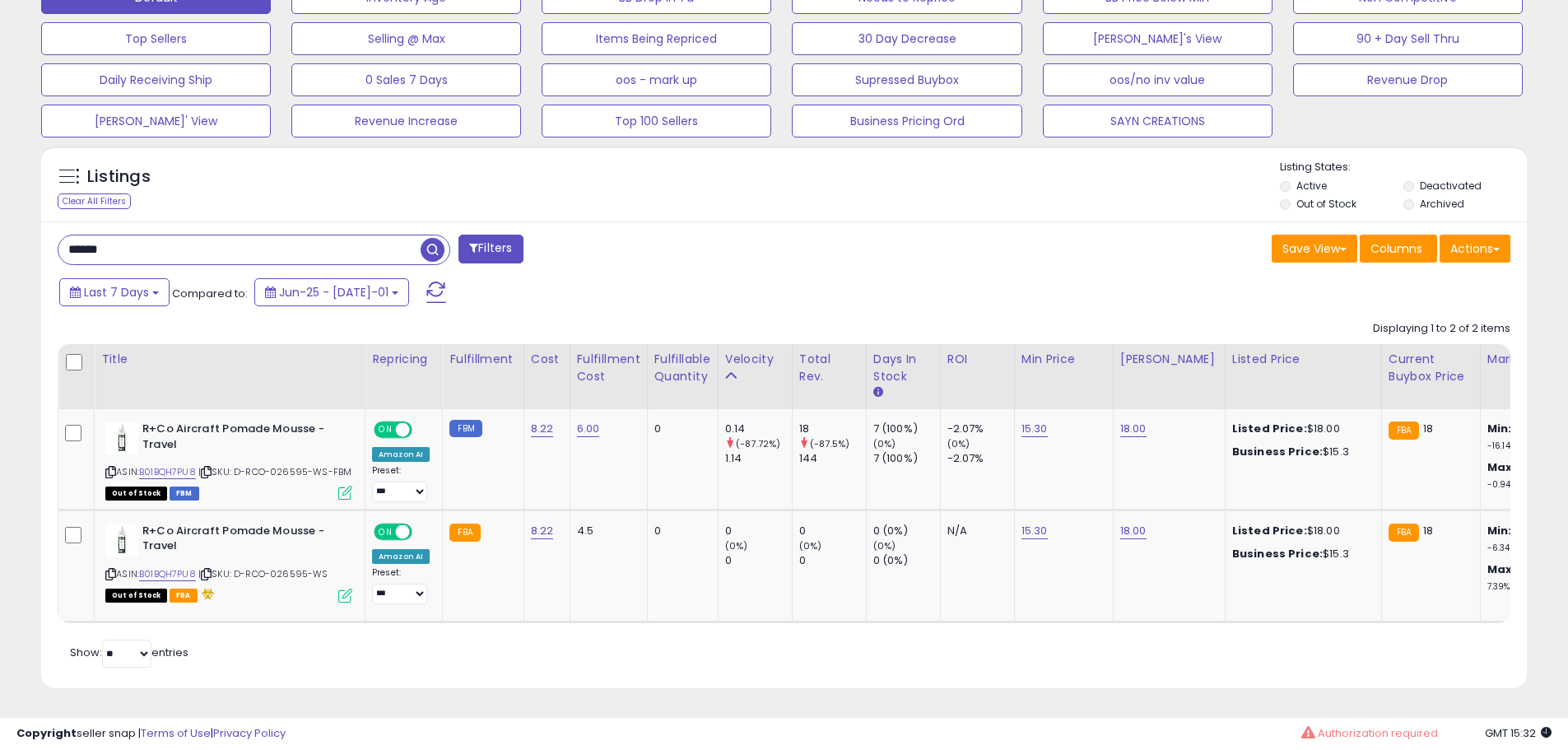 drag, startPoint x: 85, startPoint y: 231, endPoint x: -10, endPoint y: 231, distance: 95 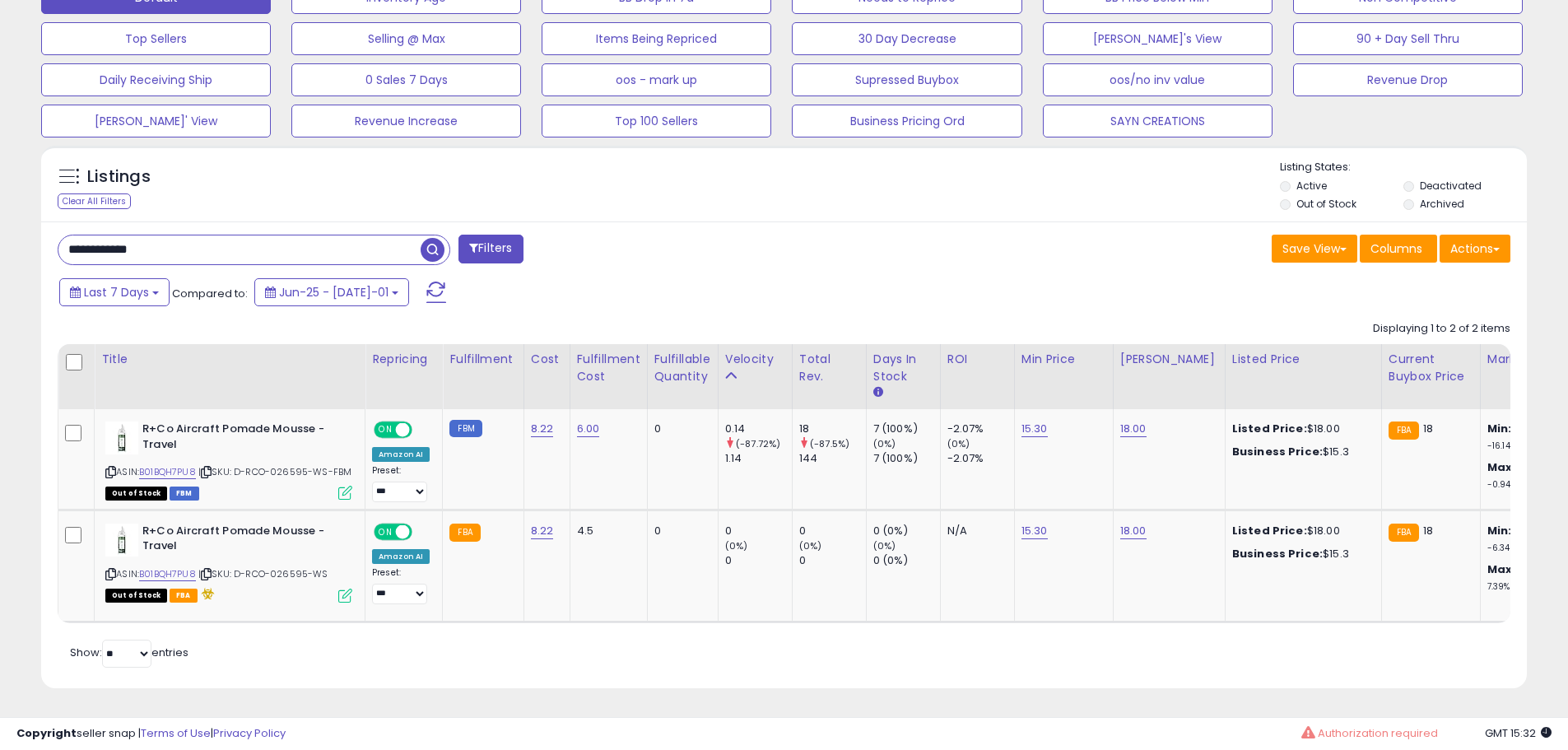 drag, startPoint x: 119, startPoint y: 228, endPoint x: -23, endPoint y: 229, distance: 142.00352 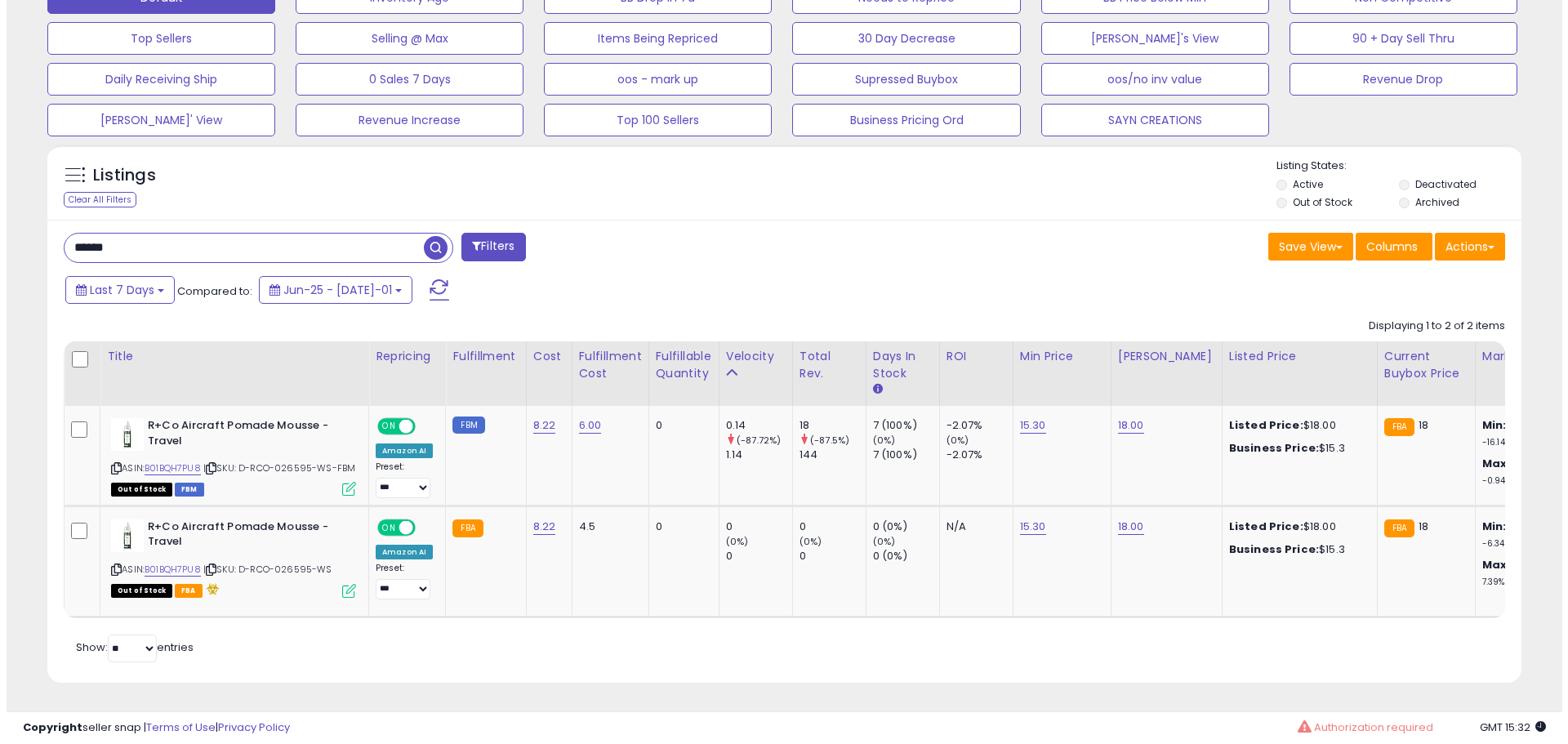 scroll, scrollTop: 334, scrollLeft: 0, axis: vertical 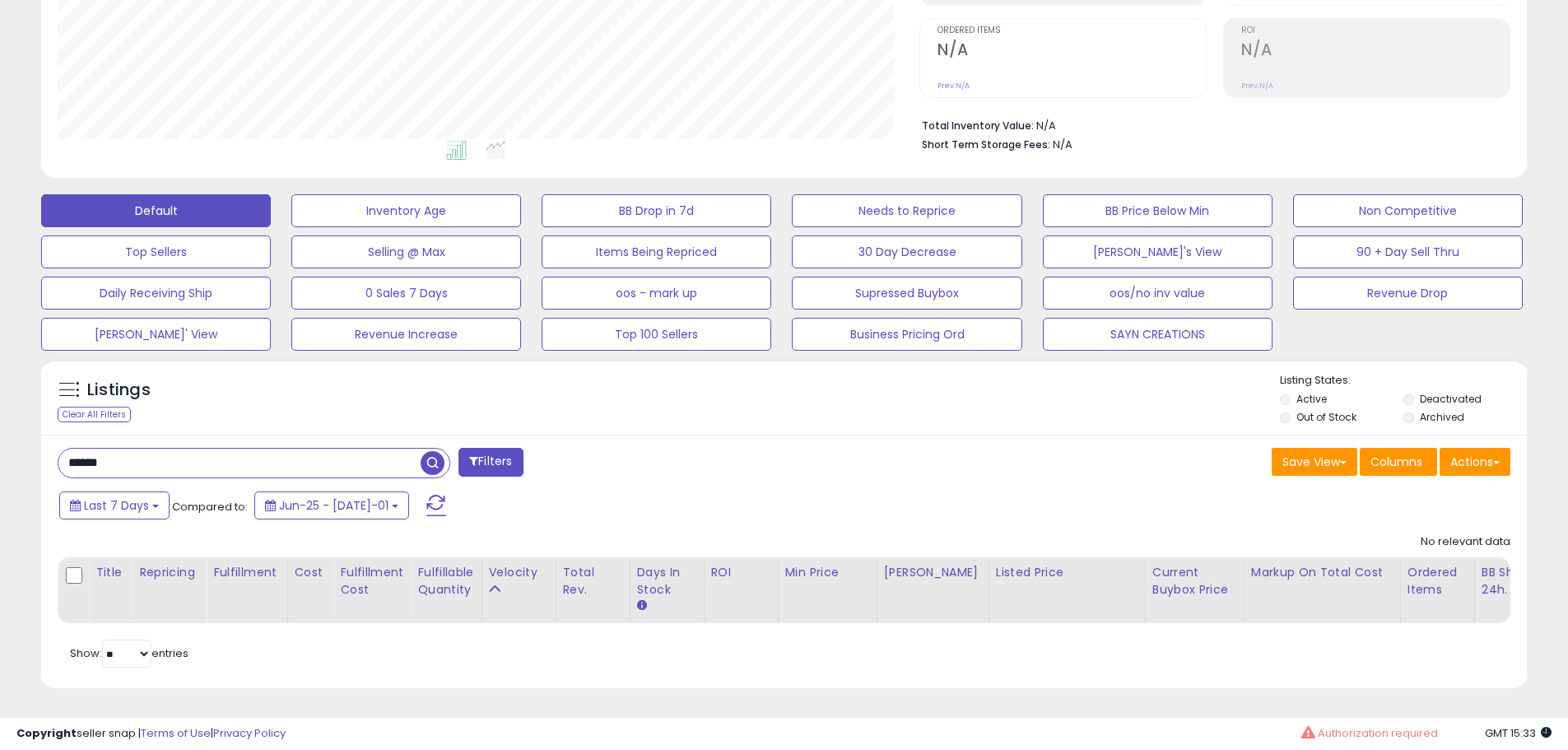 drag, startPoint x: 216, startPoint y: 448, endPoint x: -138, endPoint y: 426, distance: 354.683 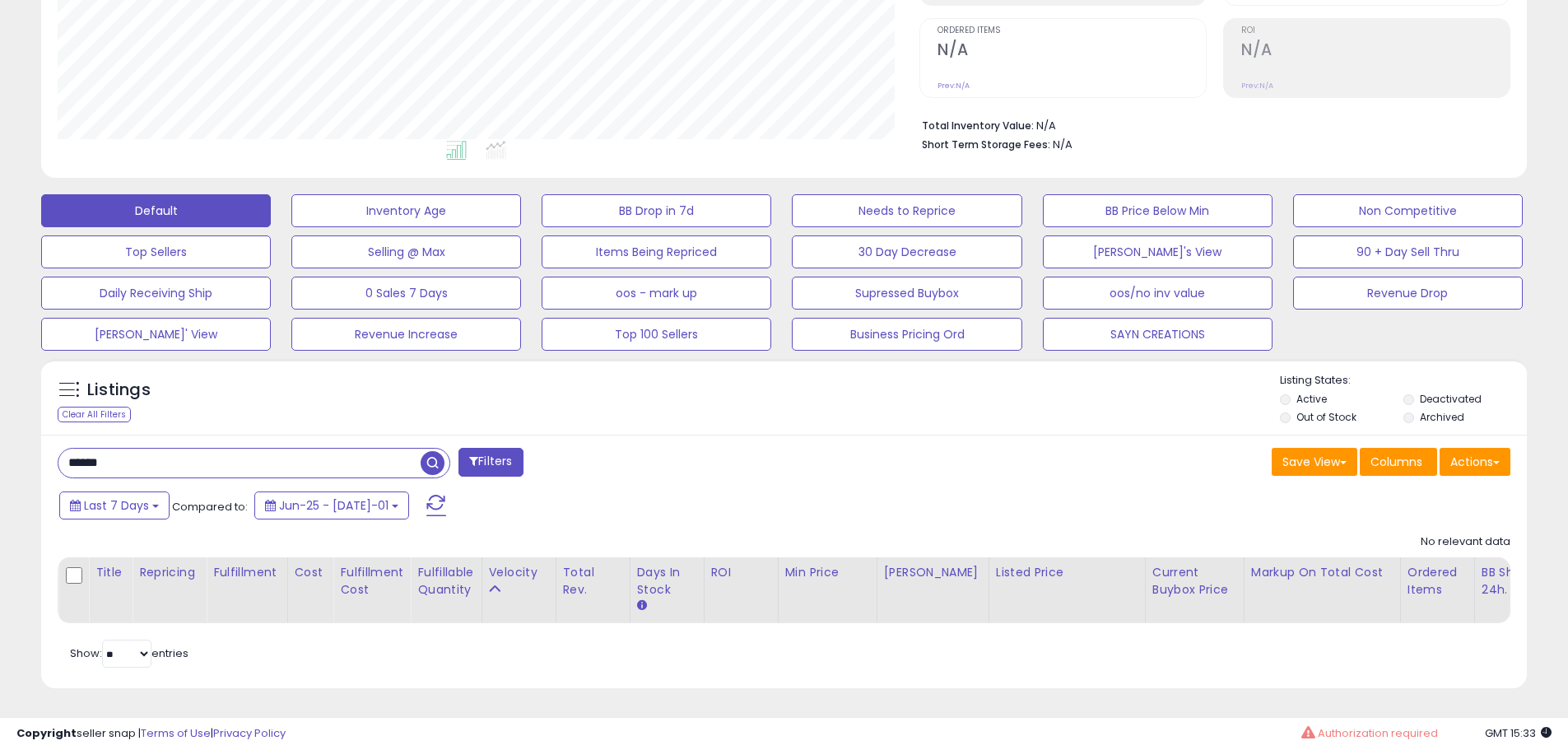 paste on "******" 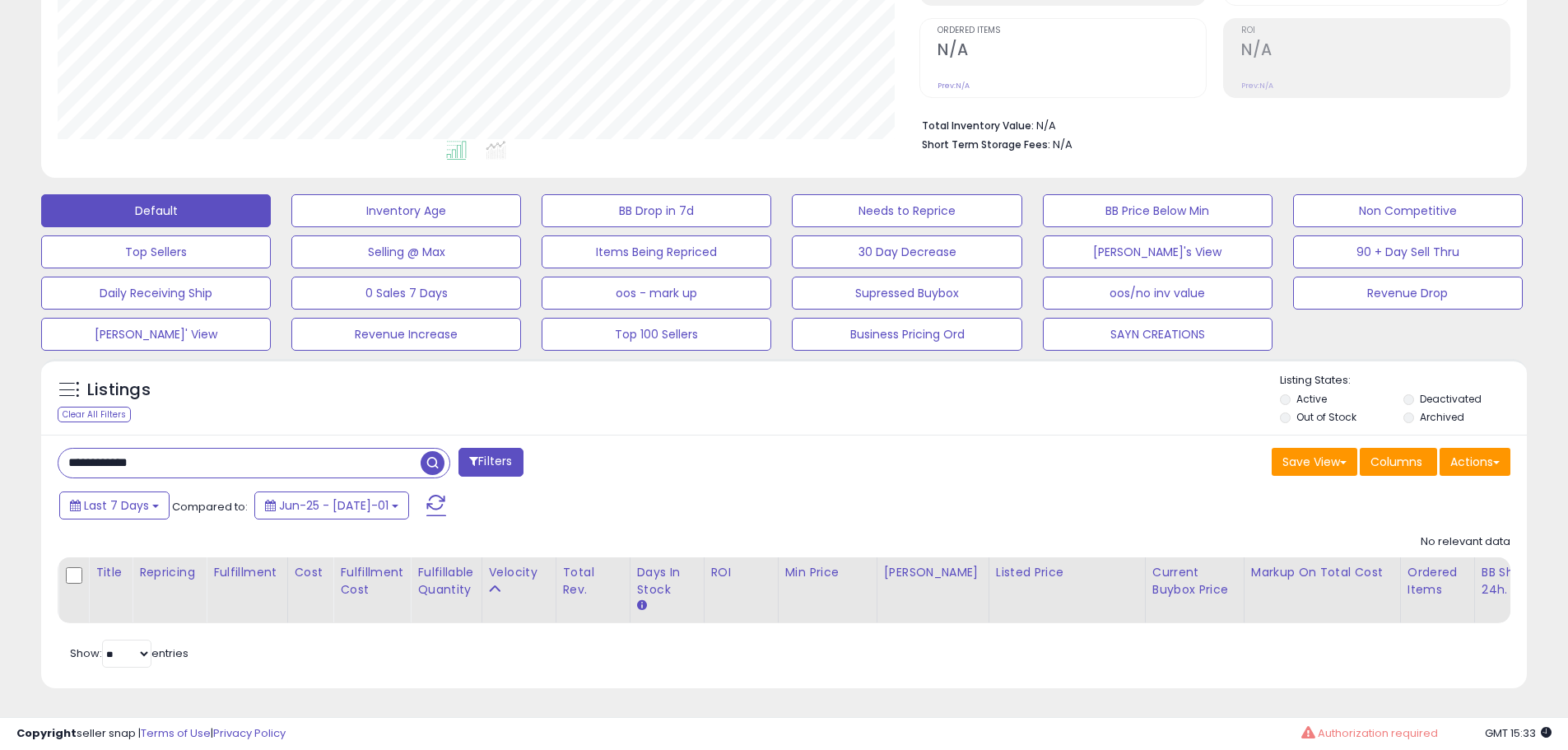 type on "**********" 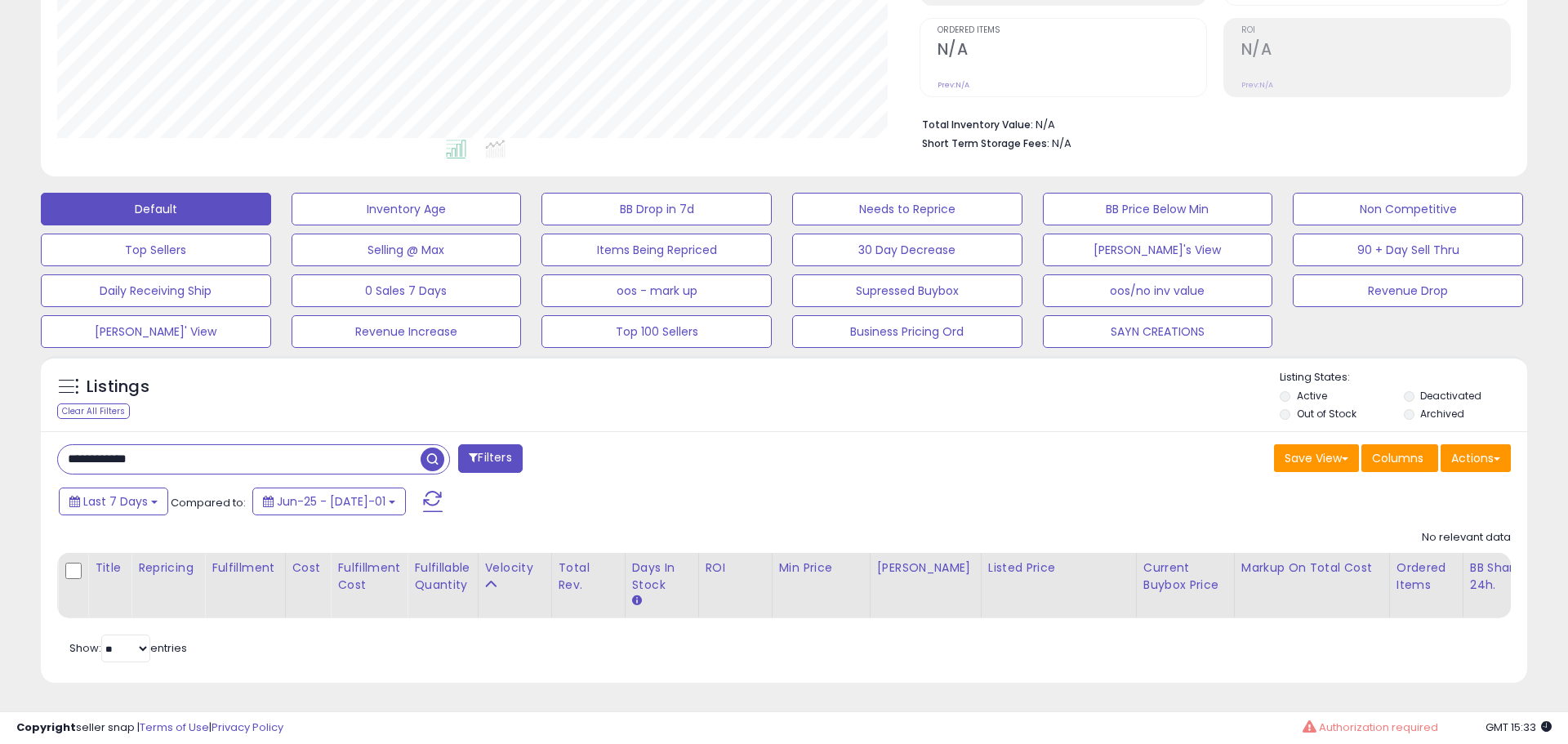 scroll, scrollTop: 816350, scrollLeft: 815804, axis: both 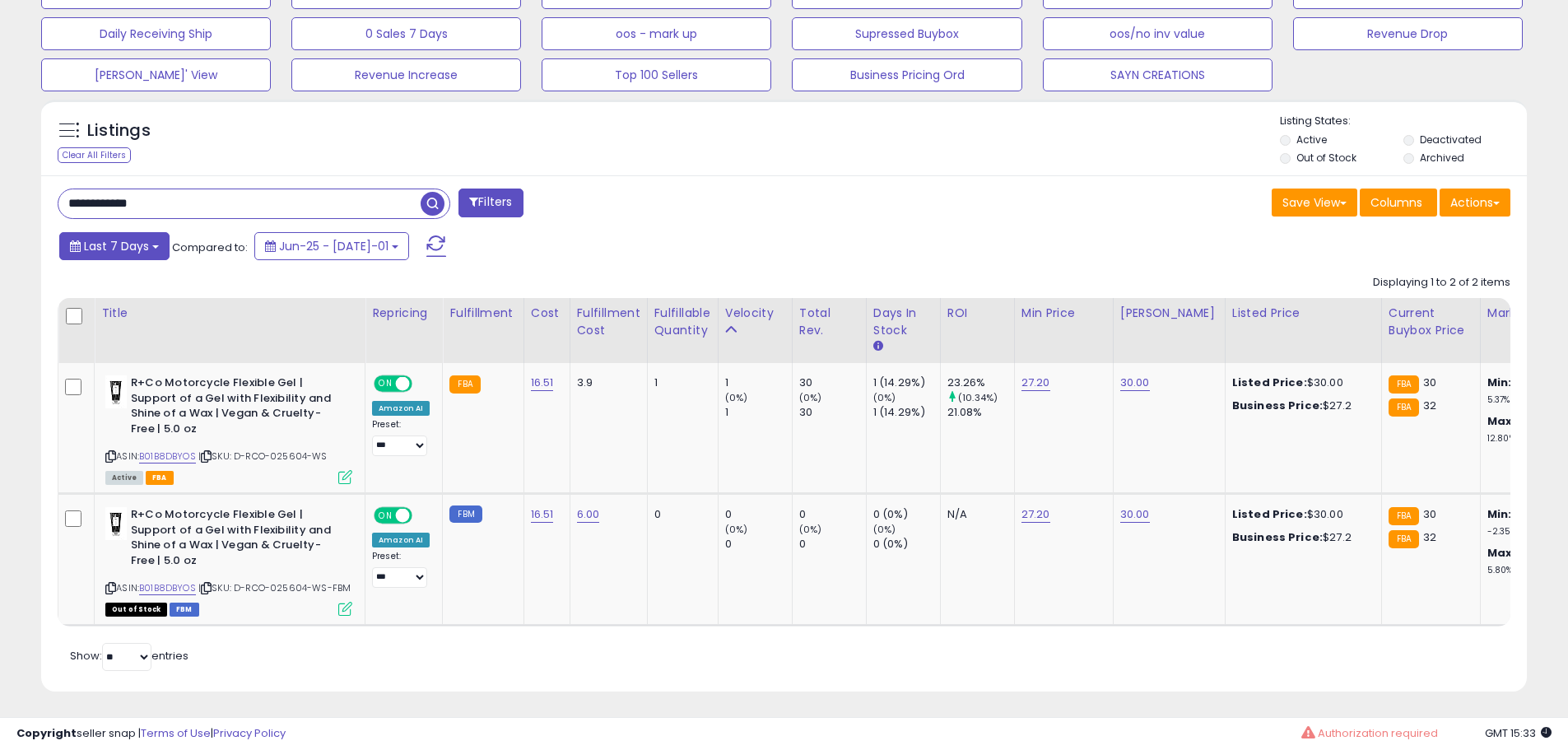 click on "Last 7 Days" at bounding box center [116, 246] 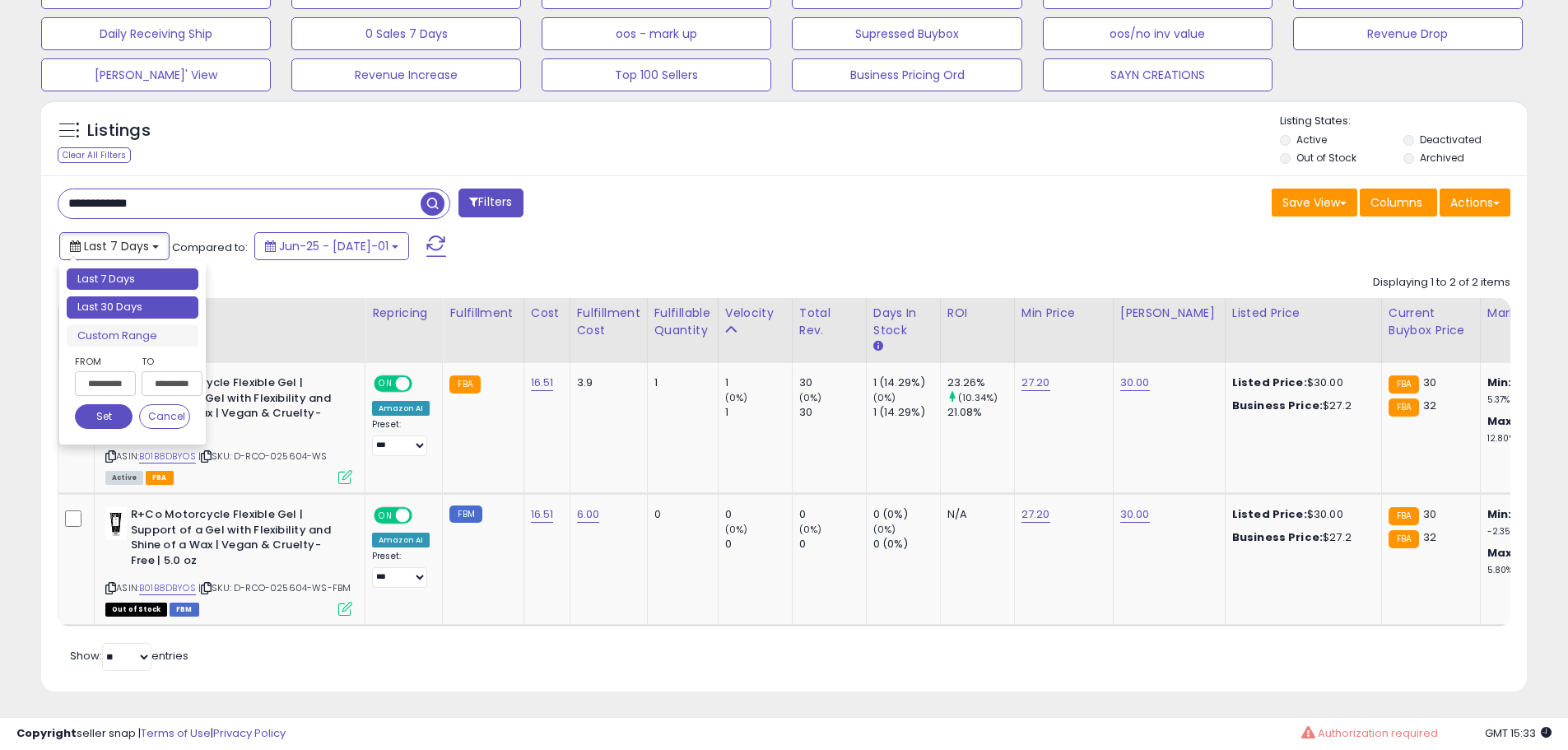type on "**********" 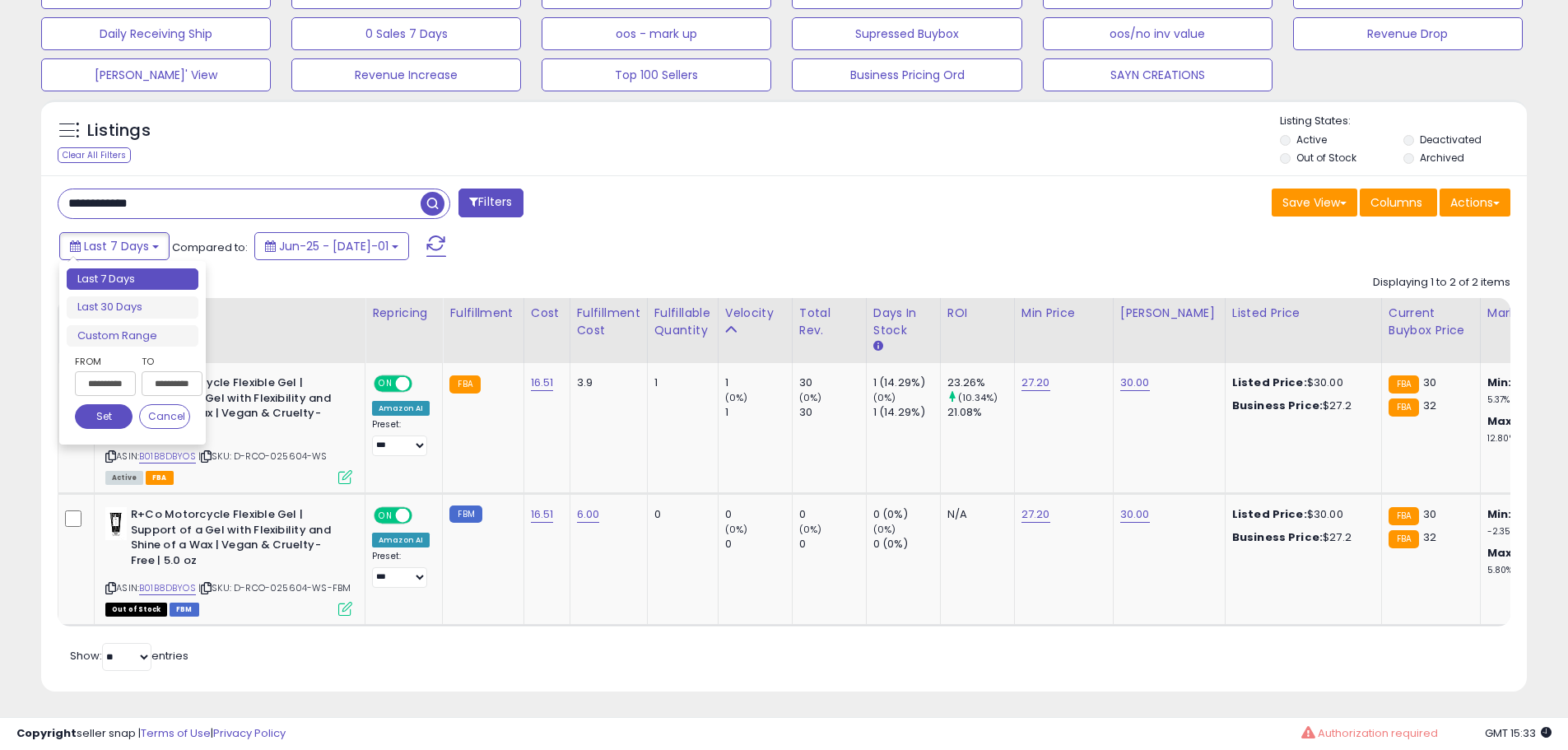 click on "Last 30 Days" at bounding box center [133, 307] 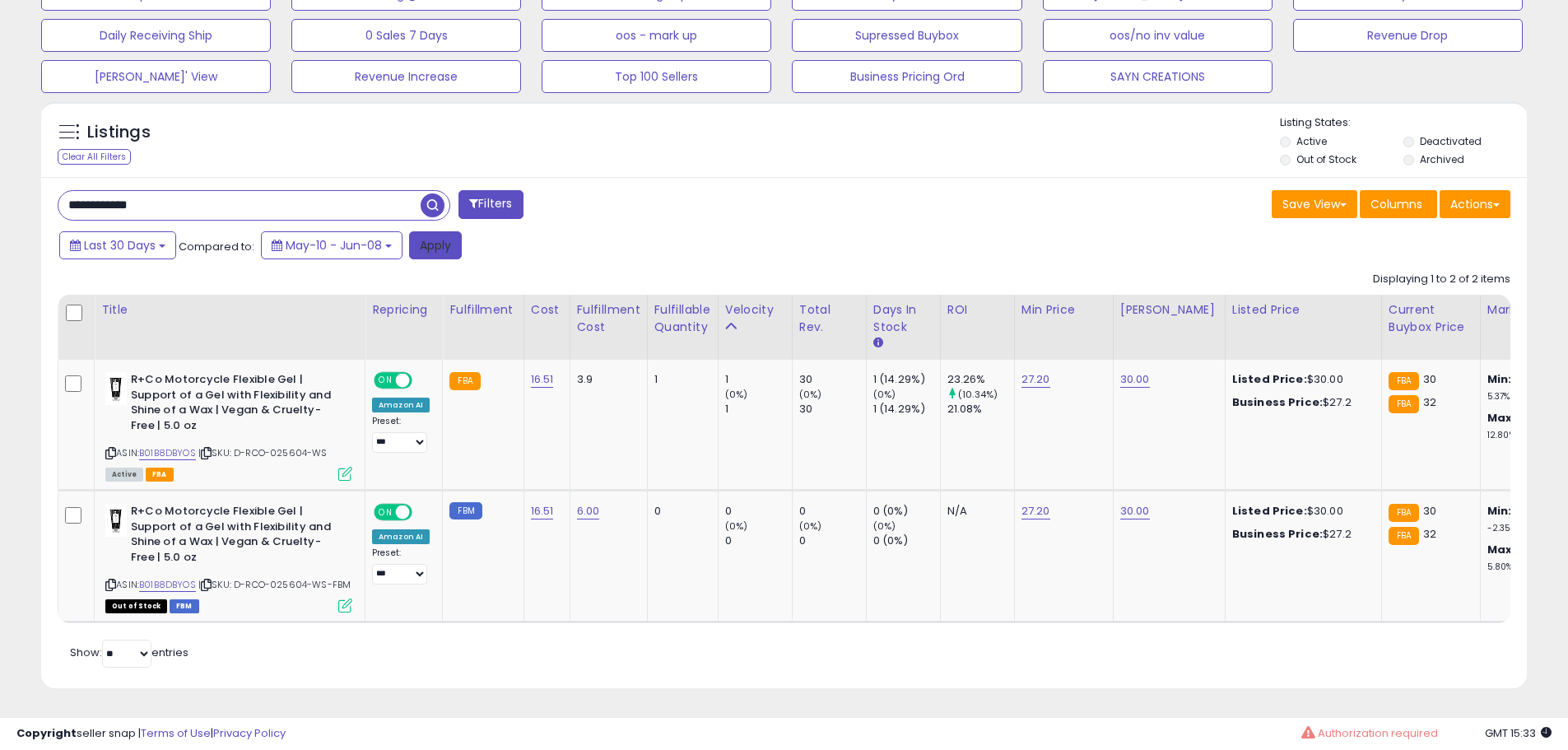 click on "Apply" at bounding box center (435, 245) 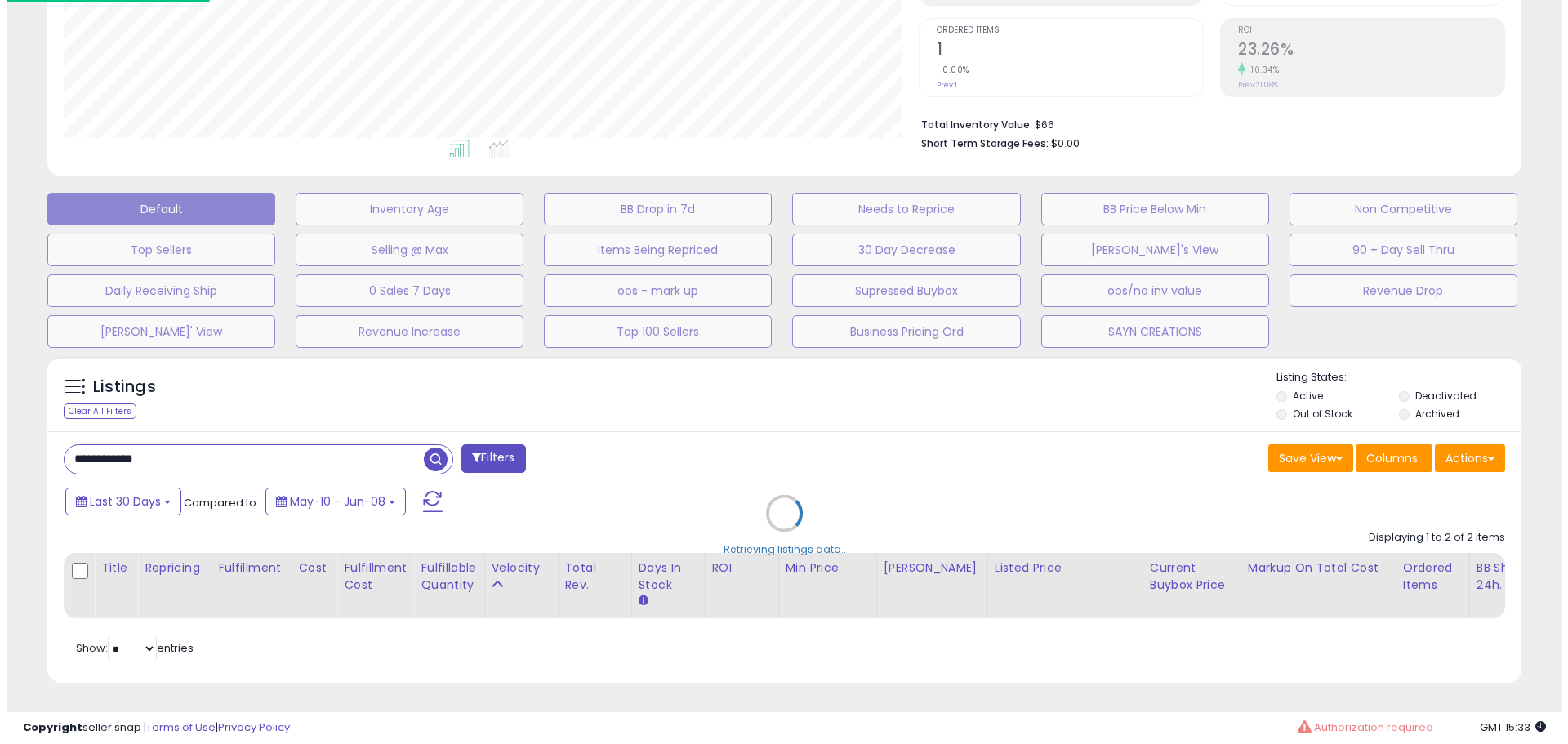 scroll, scrollTop: 334, scrollLeft: 0, axis: vertical 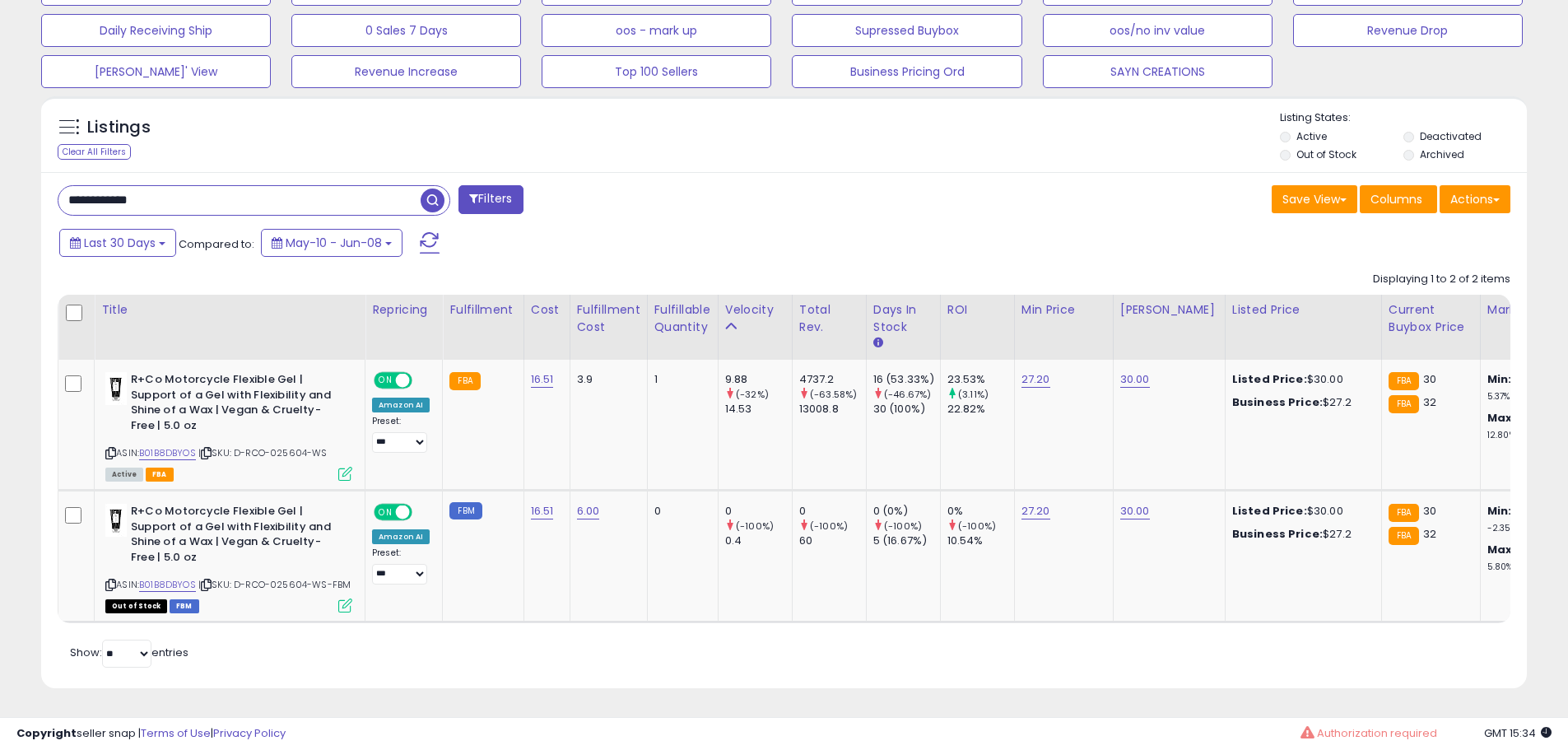 drag, startPoint x: 272, startPoint y: 182, endPoint x: -32, endPoint y: 170, distance: 304.23675 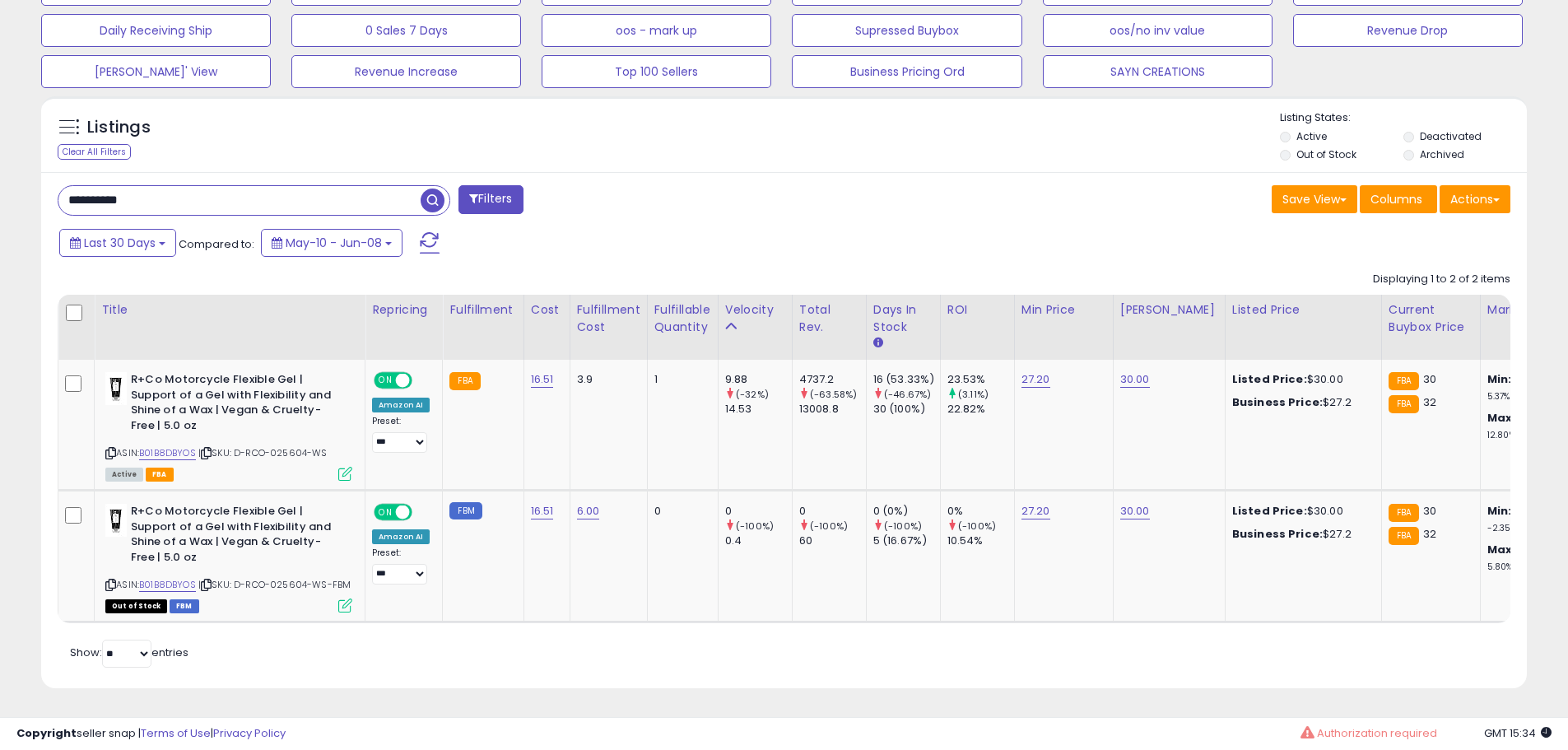 scroll, scrollTop: 822934, scrollLeft: 822228, axis: both 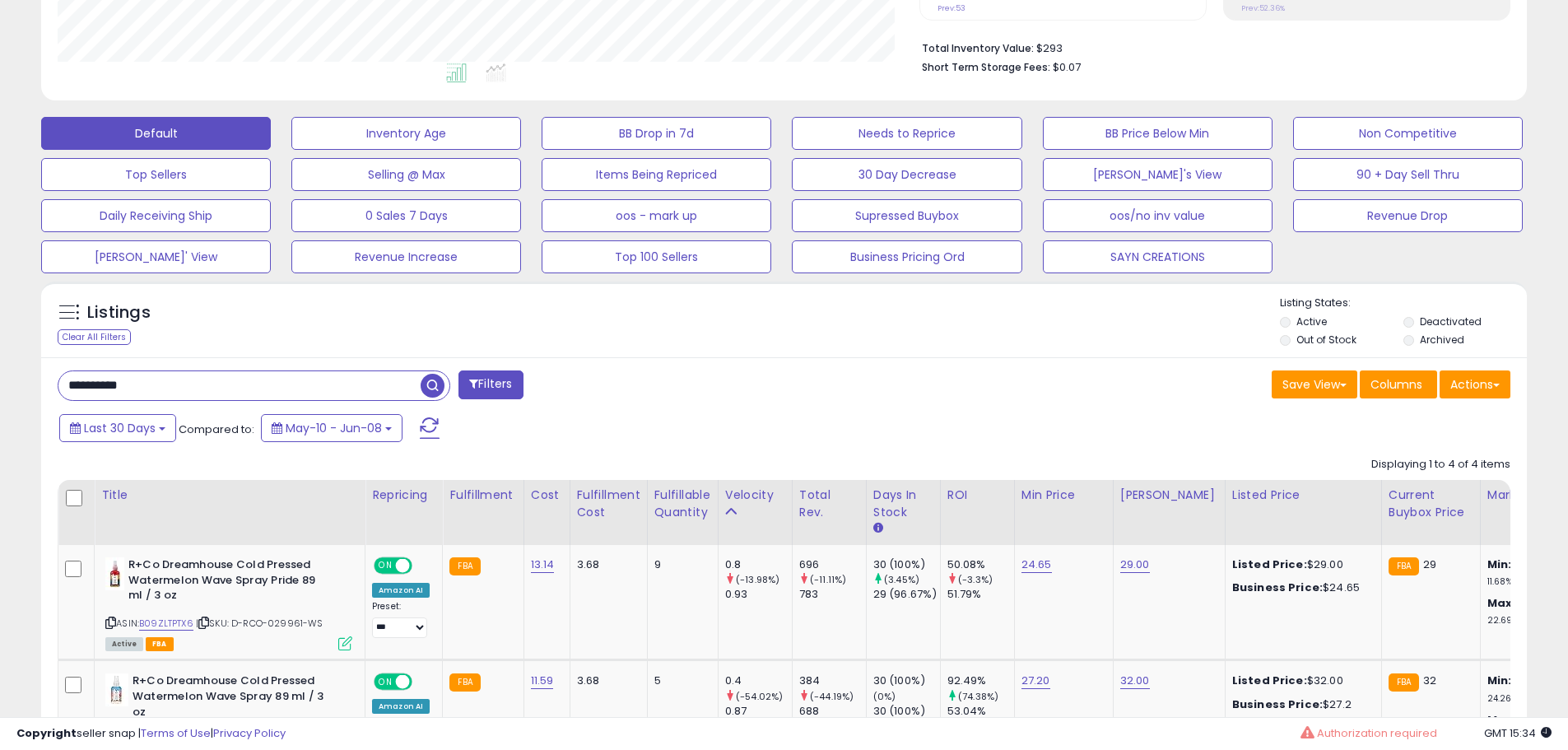 drag, startPoint x: 182, startPoint y: 382, endPoint x: -43, endPoint y: 366, distance: 225.56817 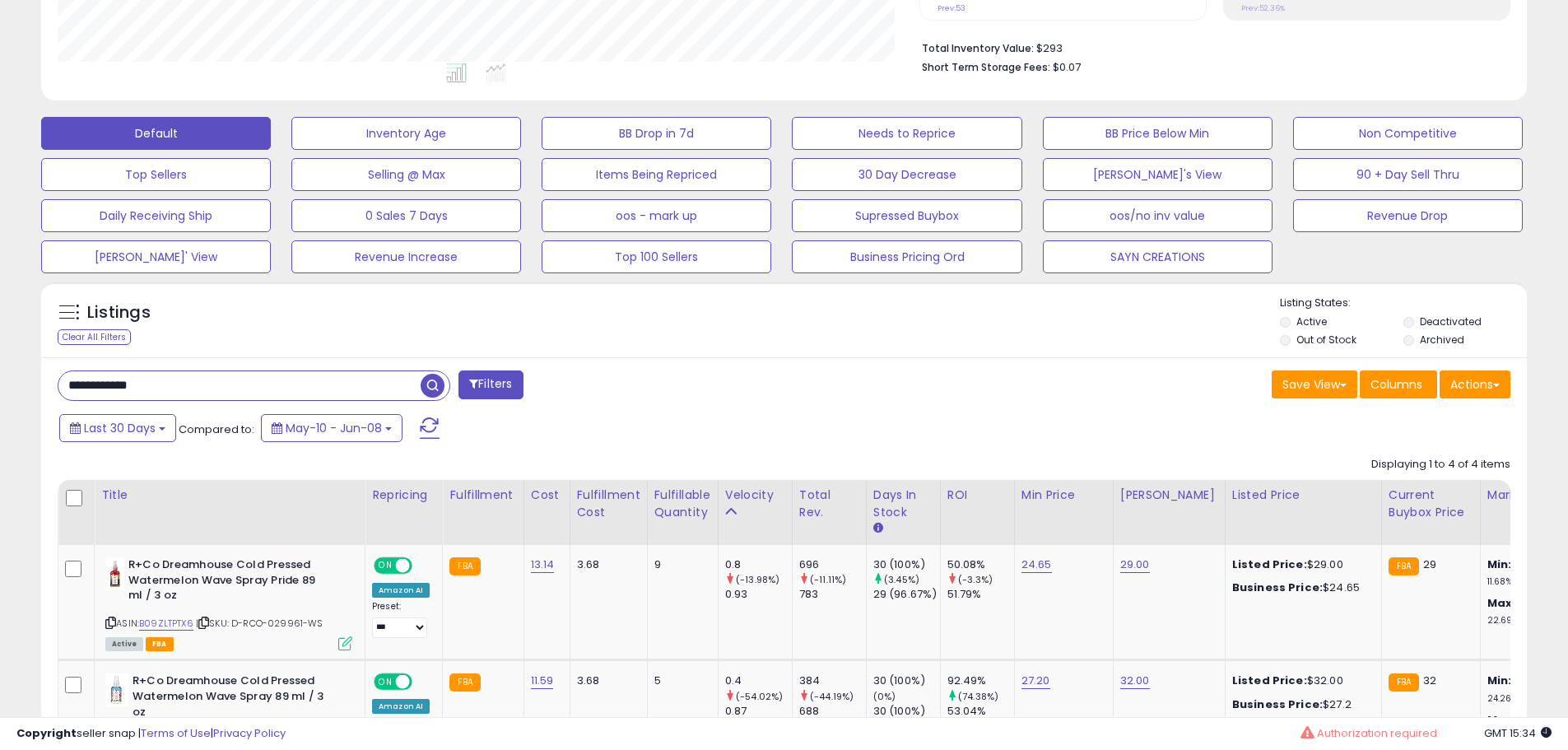 type on "**********" 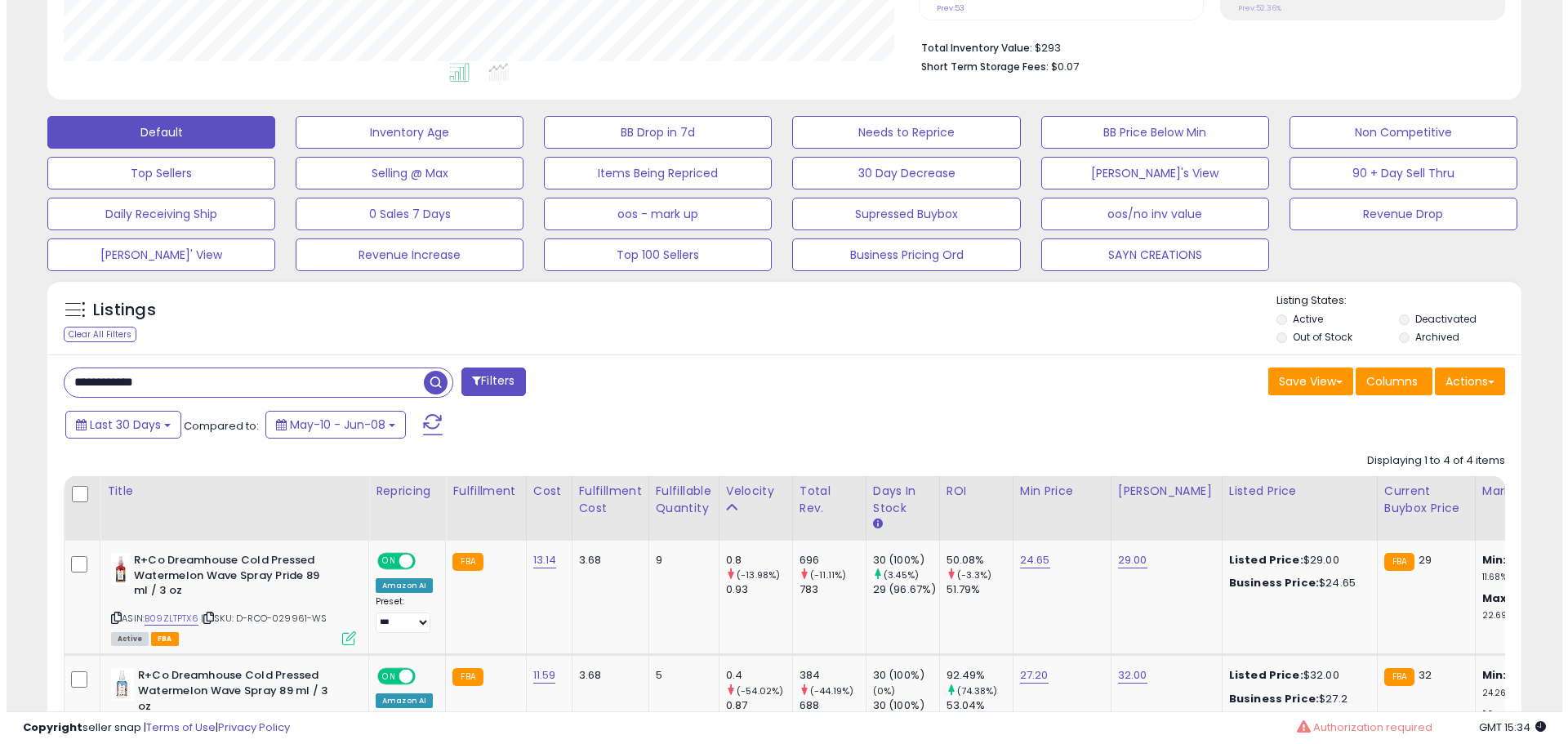 scroll, scrollTop: 334, scrollLeft: 0, axis: vertical 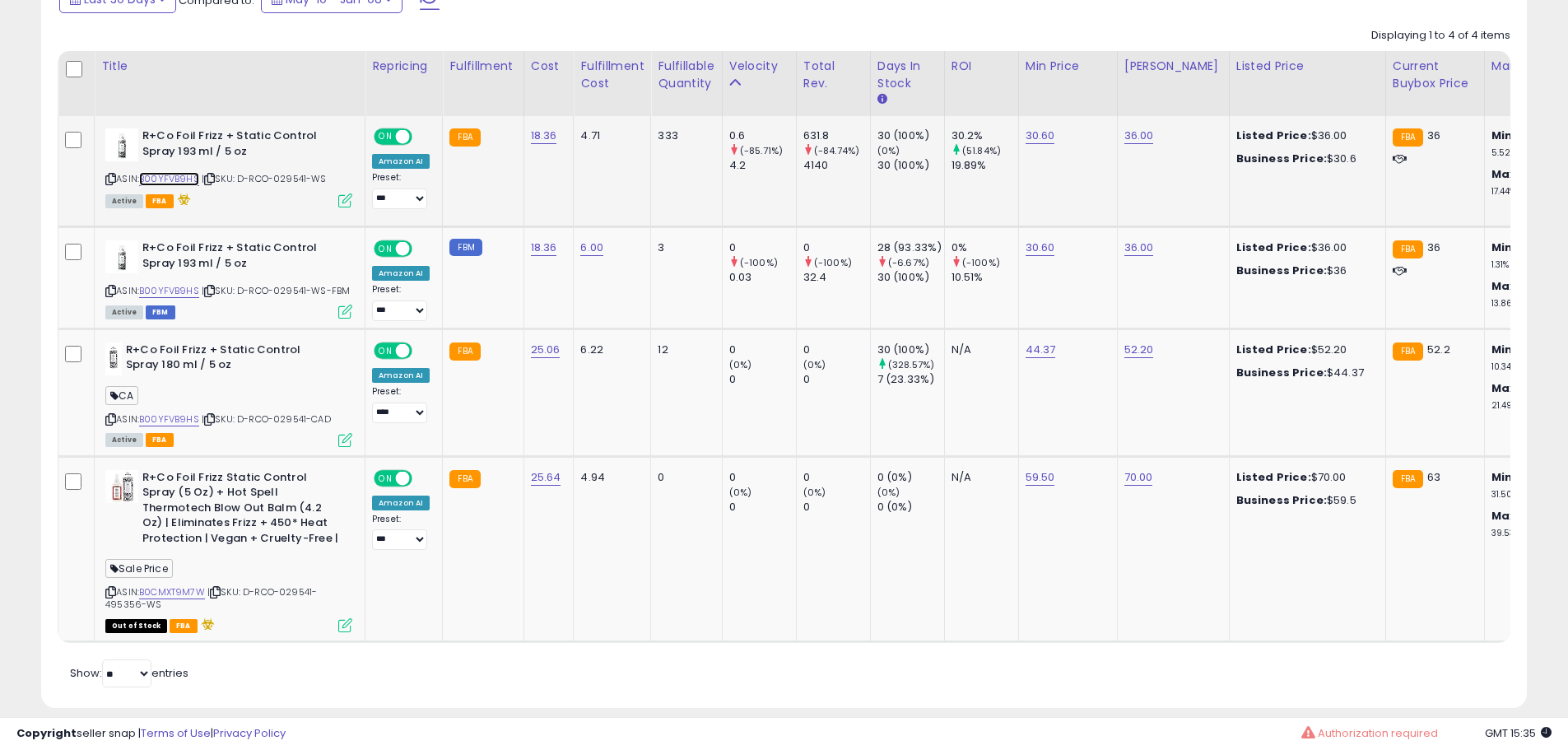 click on "B00YFVB9HS" at bounding box center [169, 179] 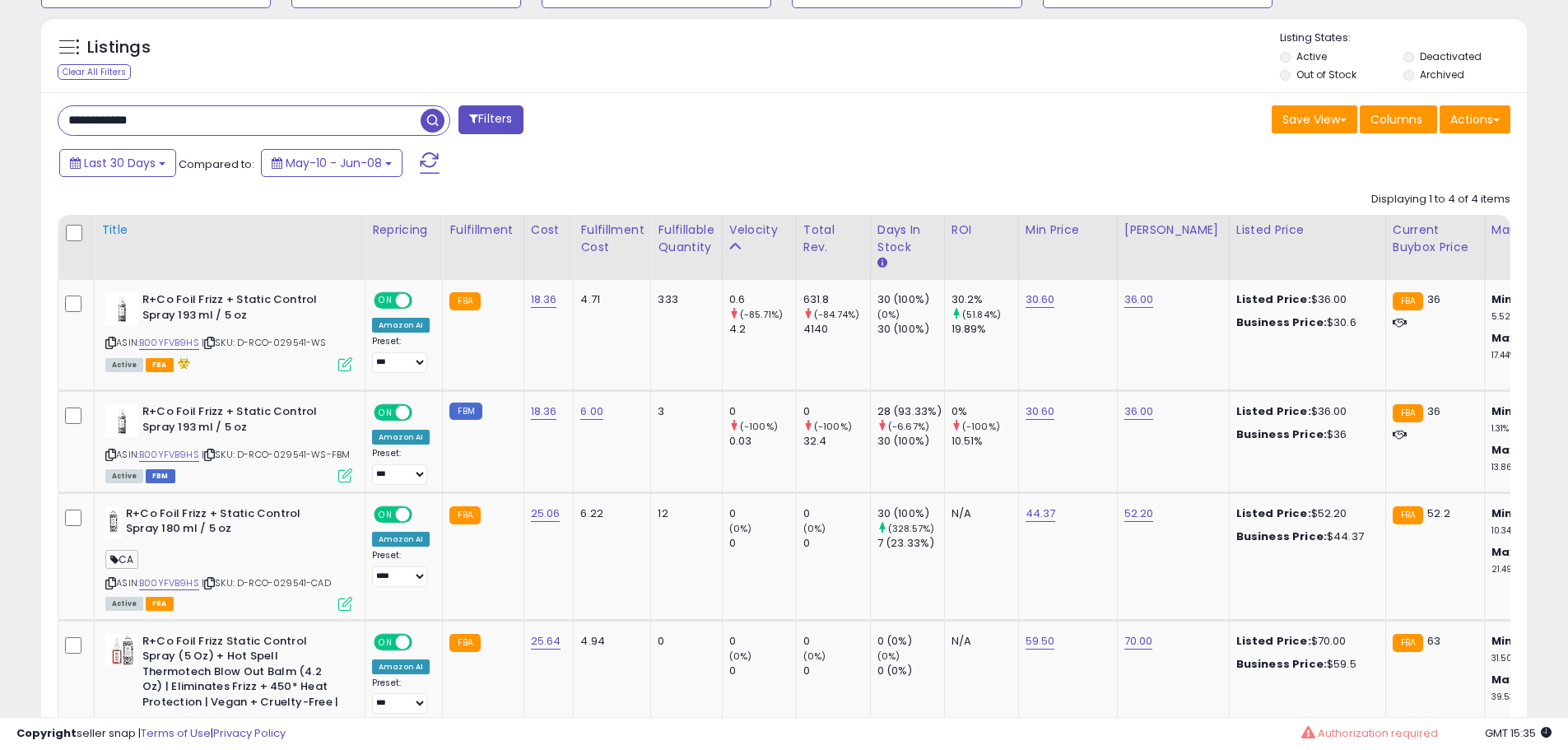 scroll, scrollTop: 666, scrollLeft: 0, axis: vertical 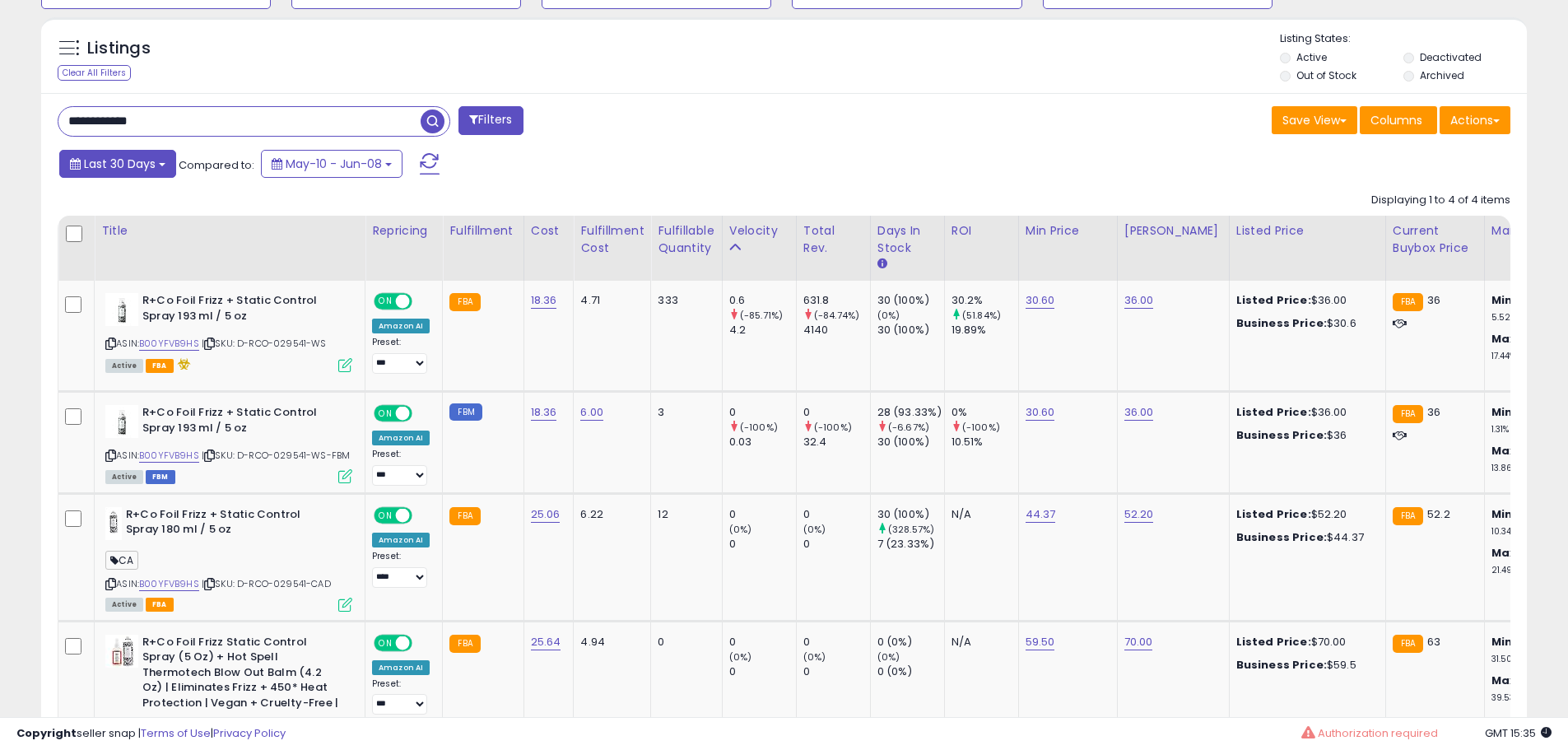 click on "Last 30 Days" at bounding box center (118, 164) 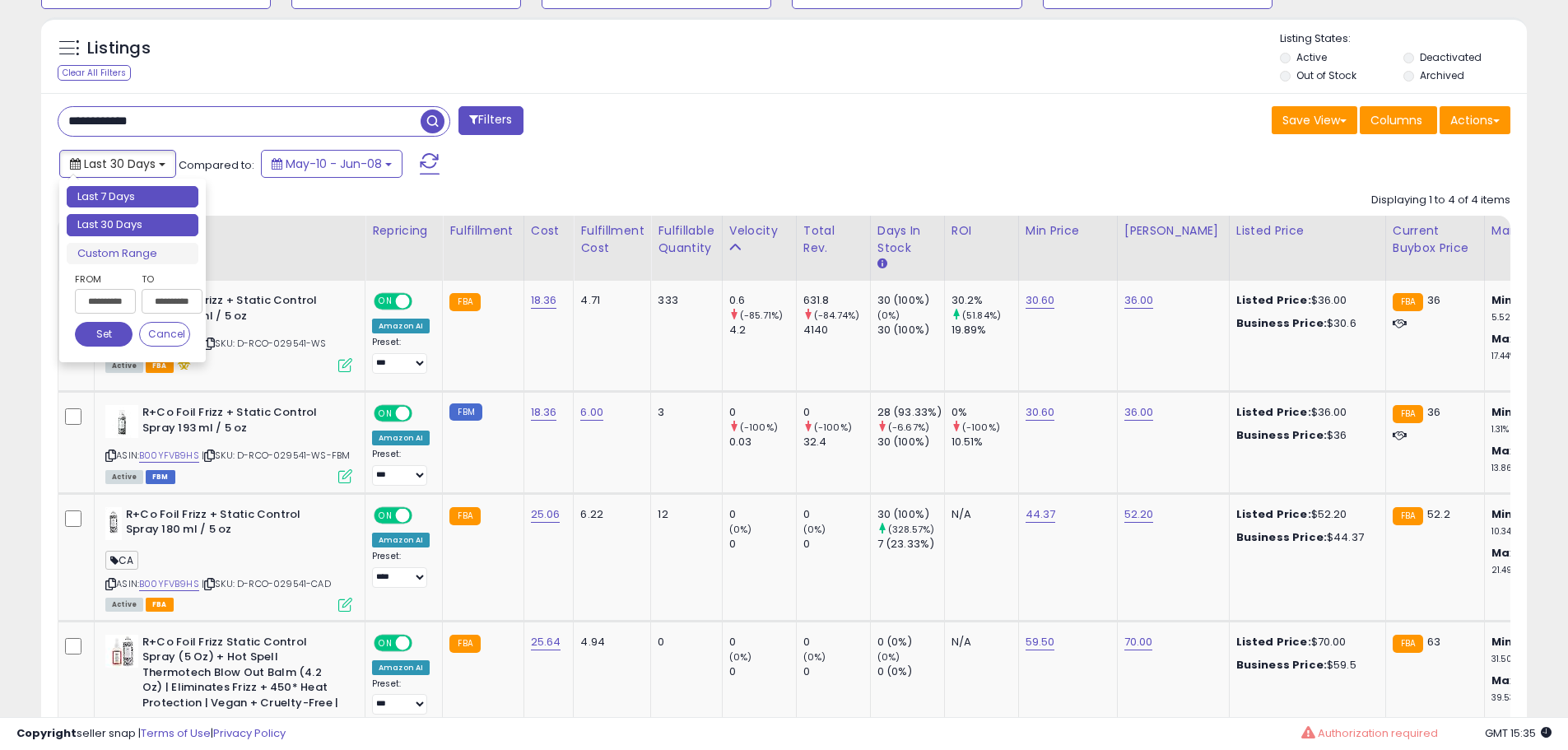 type on "**********" 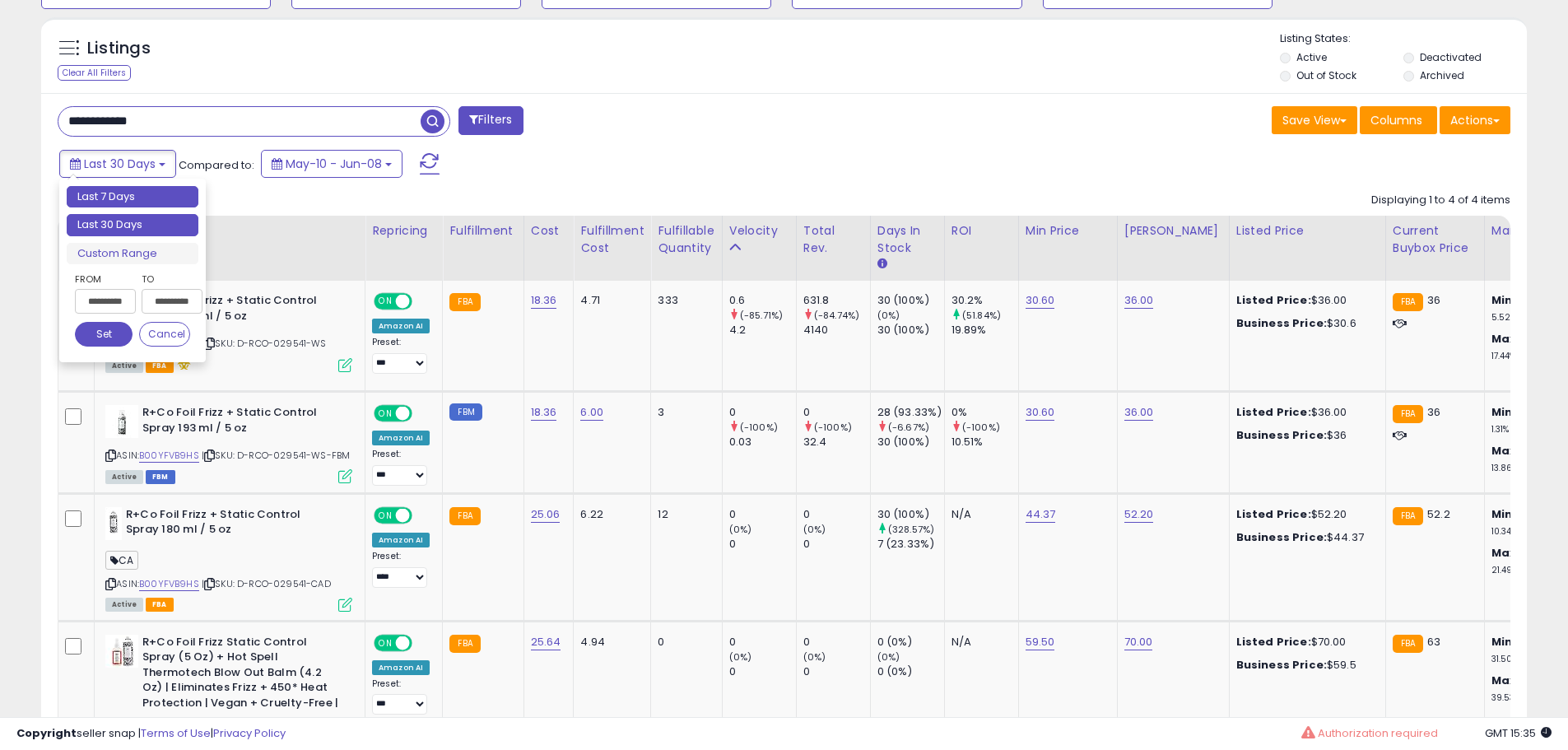 click on "Last 7 Days" at bounding box center [133, 197] 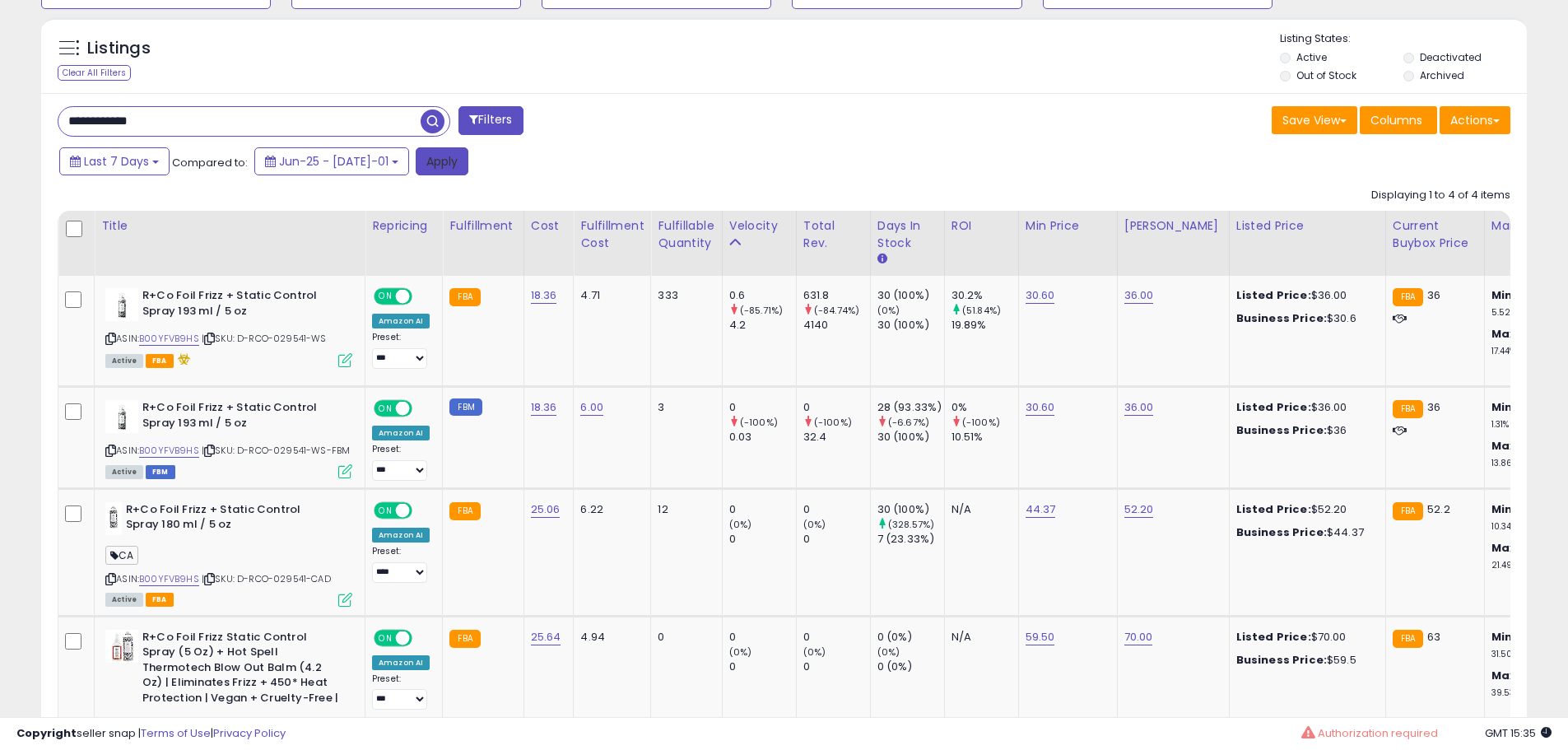click on "Apply" at bounding box center (442, 161) 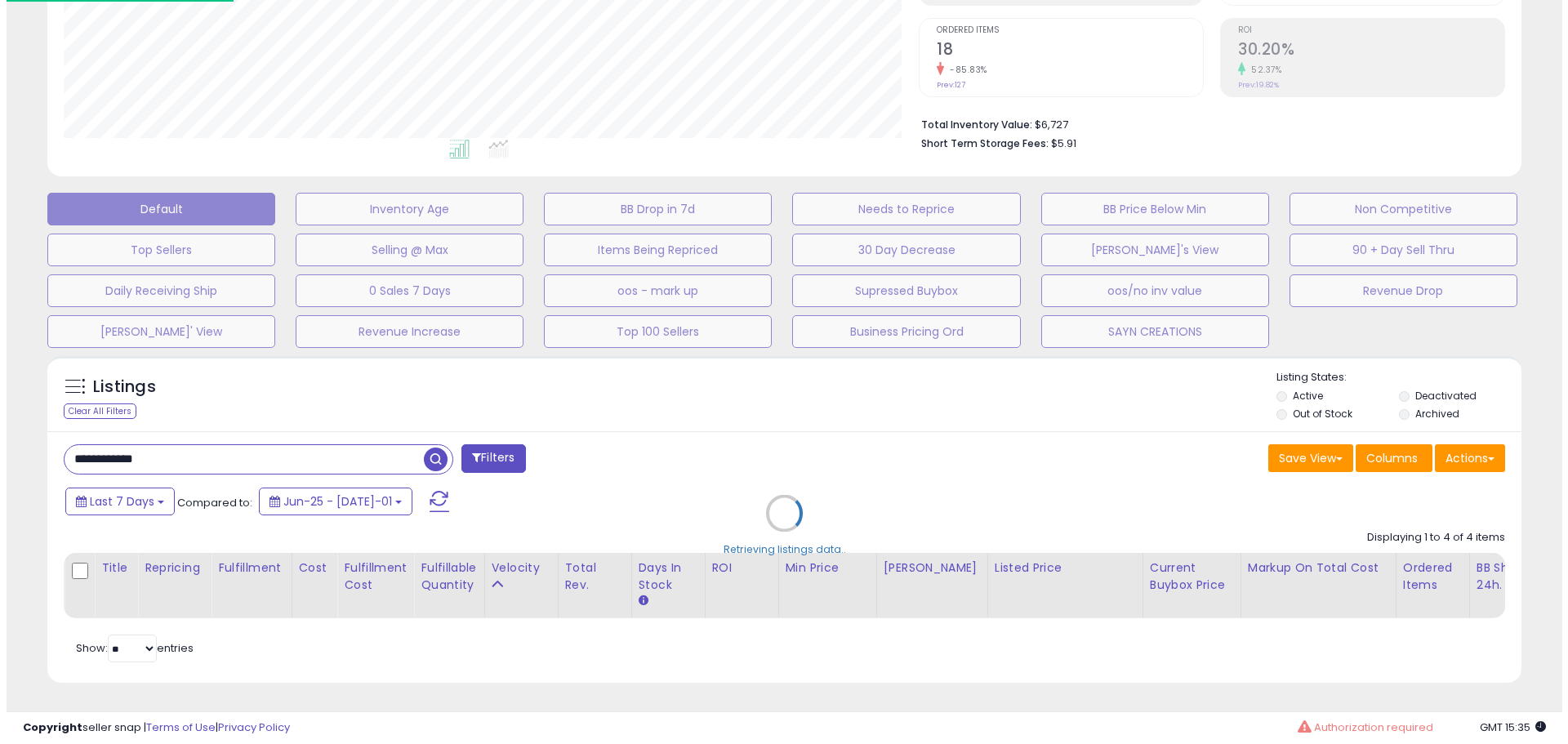 scroll, scrollTop: 334, scrollLeft: 0, axis: vertical 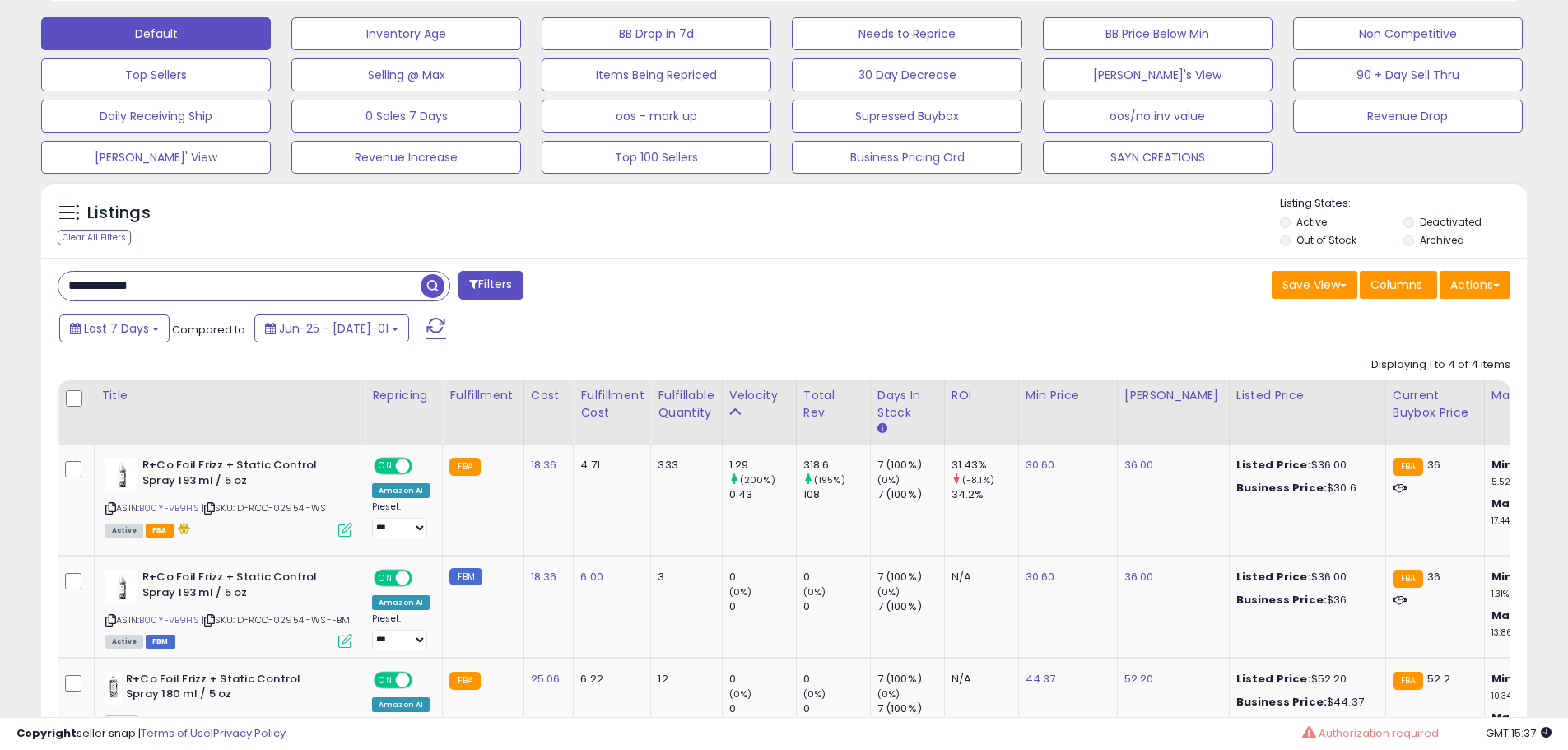 drag, startPoint x: 61, startPoint y: 284, endPoint x: 1, endPoint y: 281, distance: 60.074953 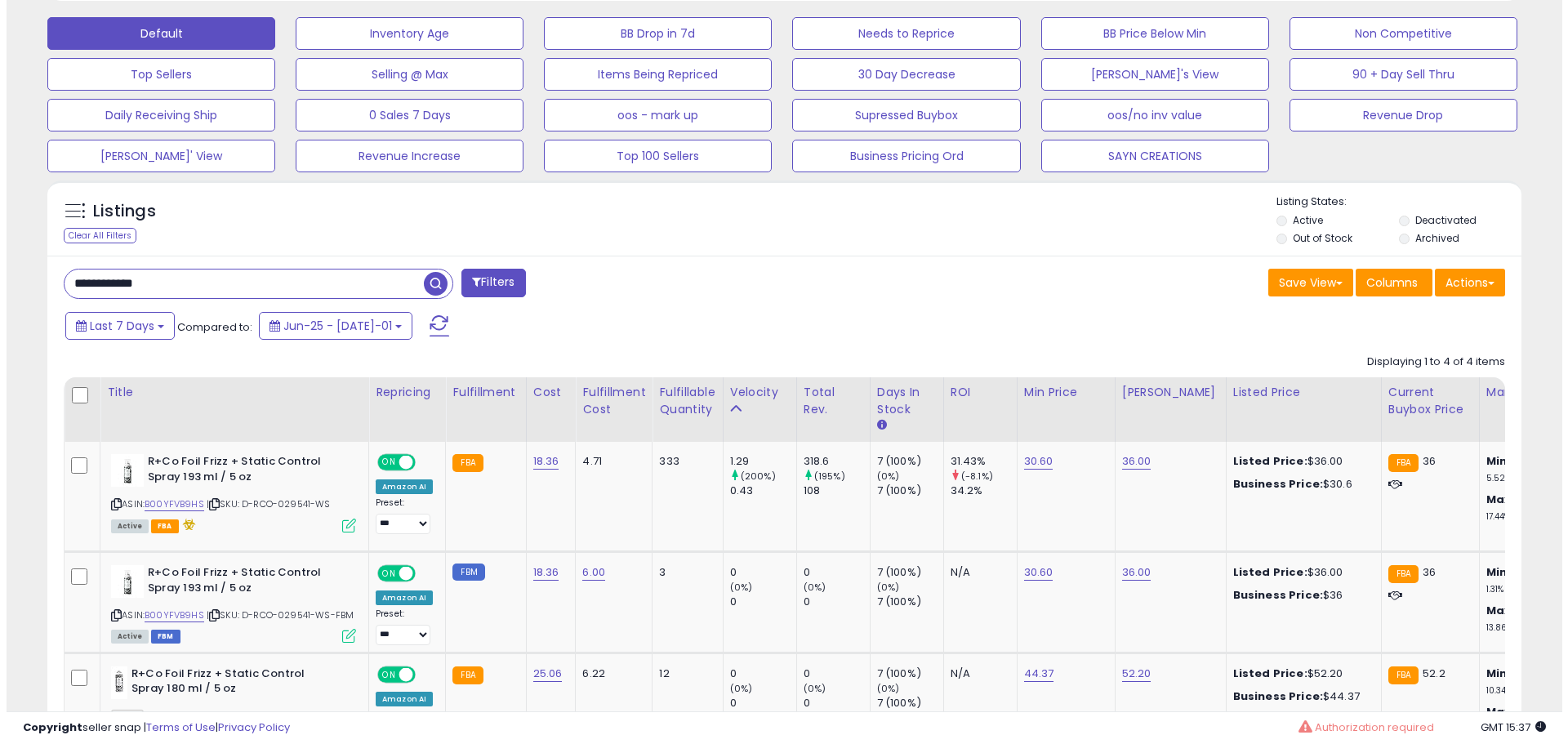 scroll, scrollTop: 334, scrollLeft: 0, axis: vertical 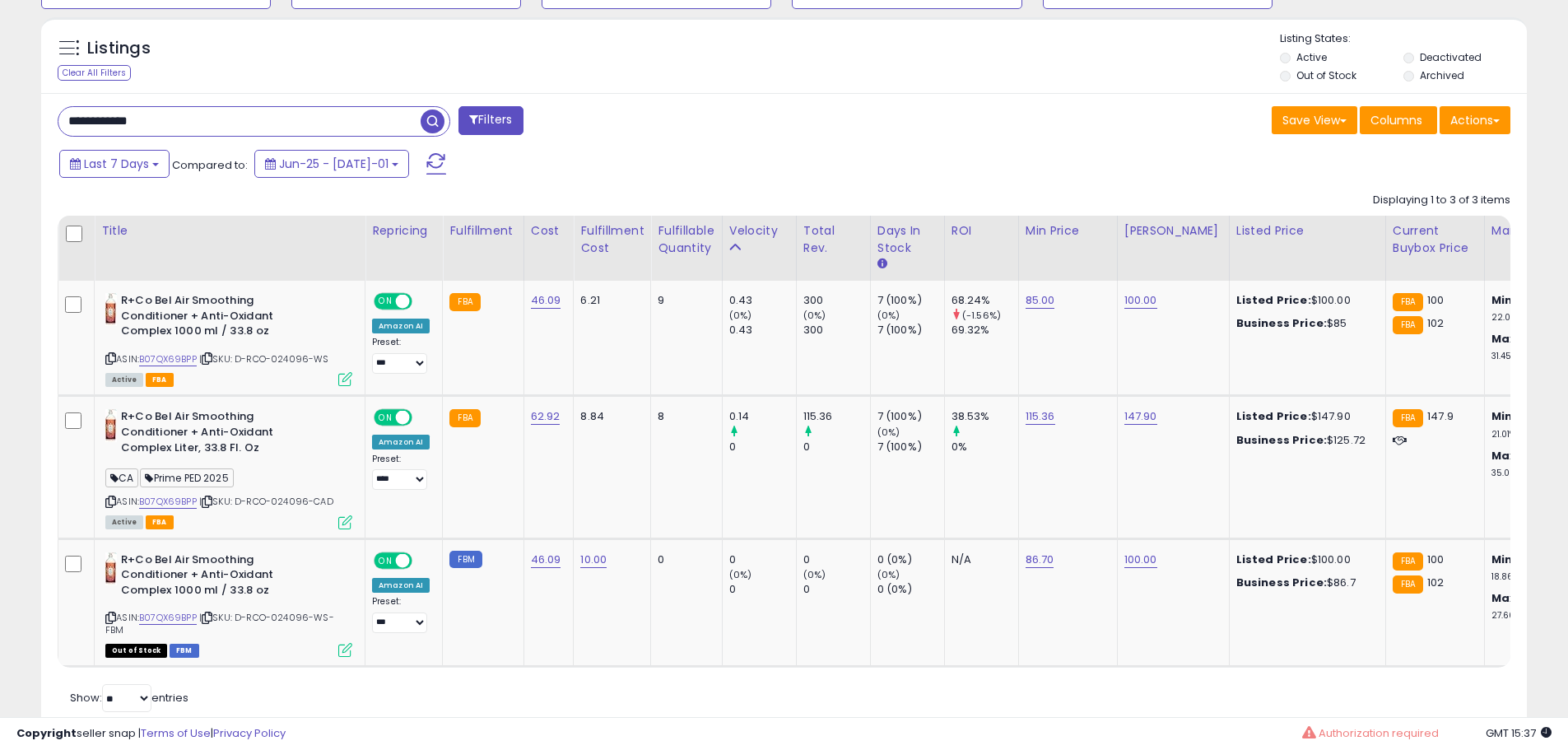 drag, startPoint x: -37, startPoint y: 123, endPoint x: -221, endPoint y: 123, distance: 184 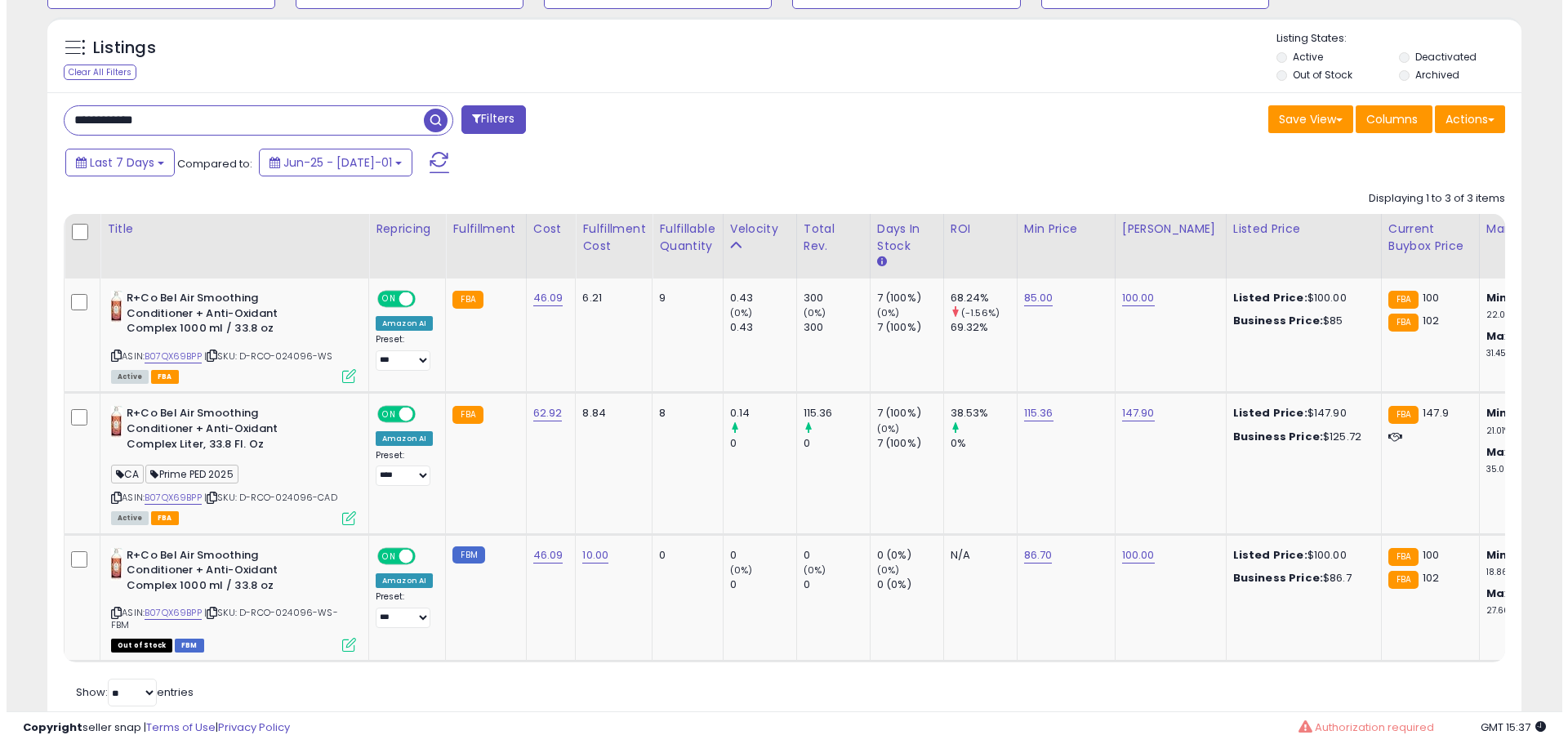 scroll, scrollTop: 334, scrollLeft: 0, axis: vertical 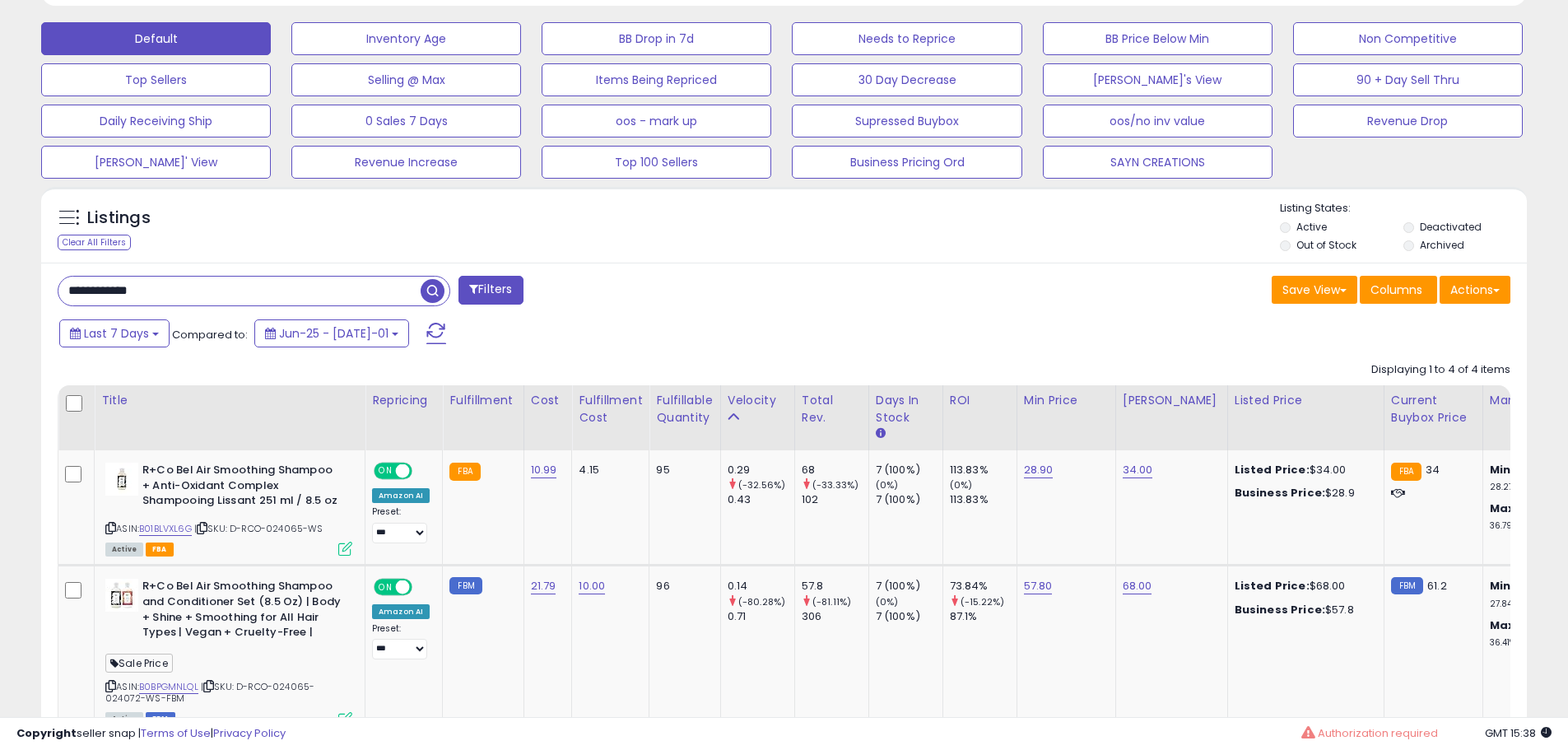 drag, startPoint x: 288, startPoint y: 278, endPoint x: -213, endPoint y: 274, distance: 501.016 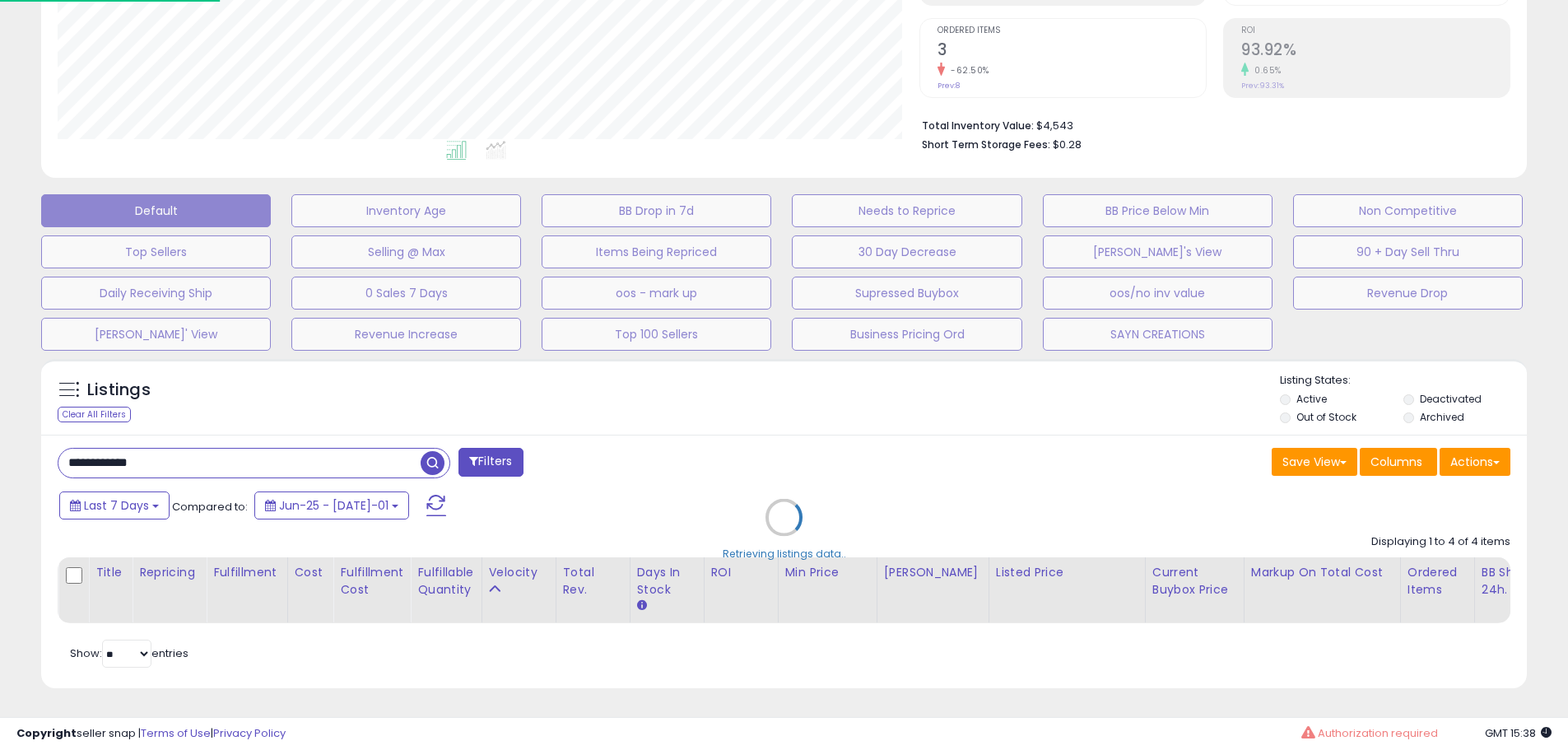 scroll, scrollTop: 822934, scrollLeft: 822228, axis: both 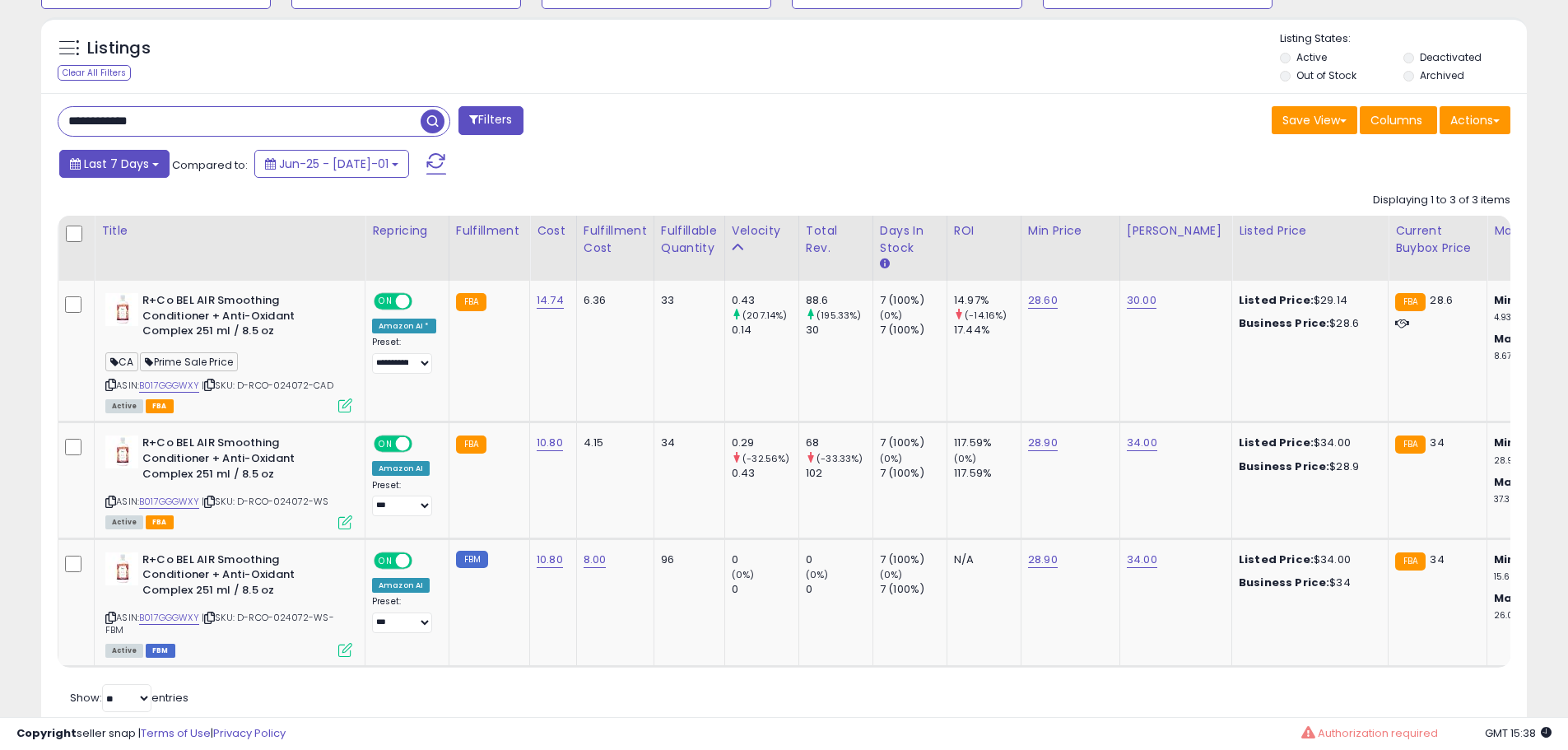 click on "Last 7 Days" at bounding box center (116, 164) 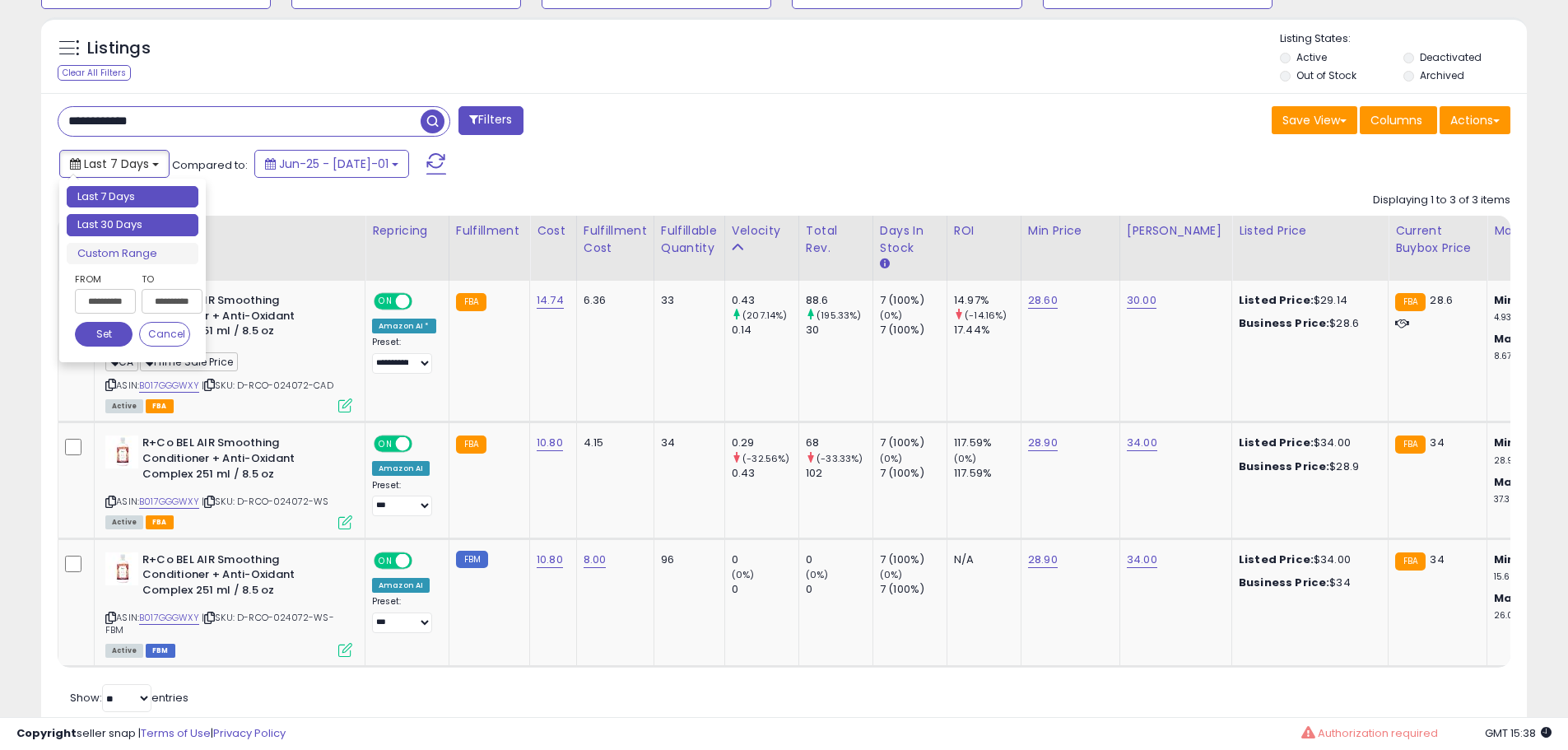 type on "**********" 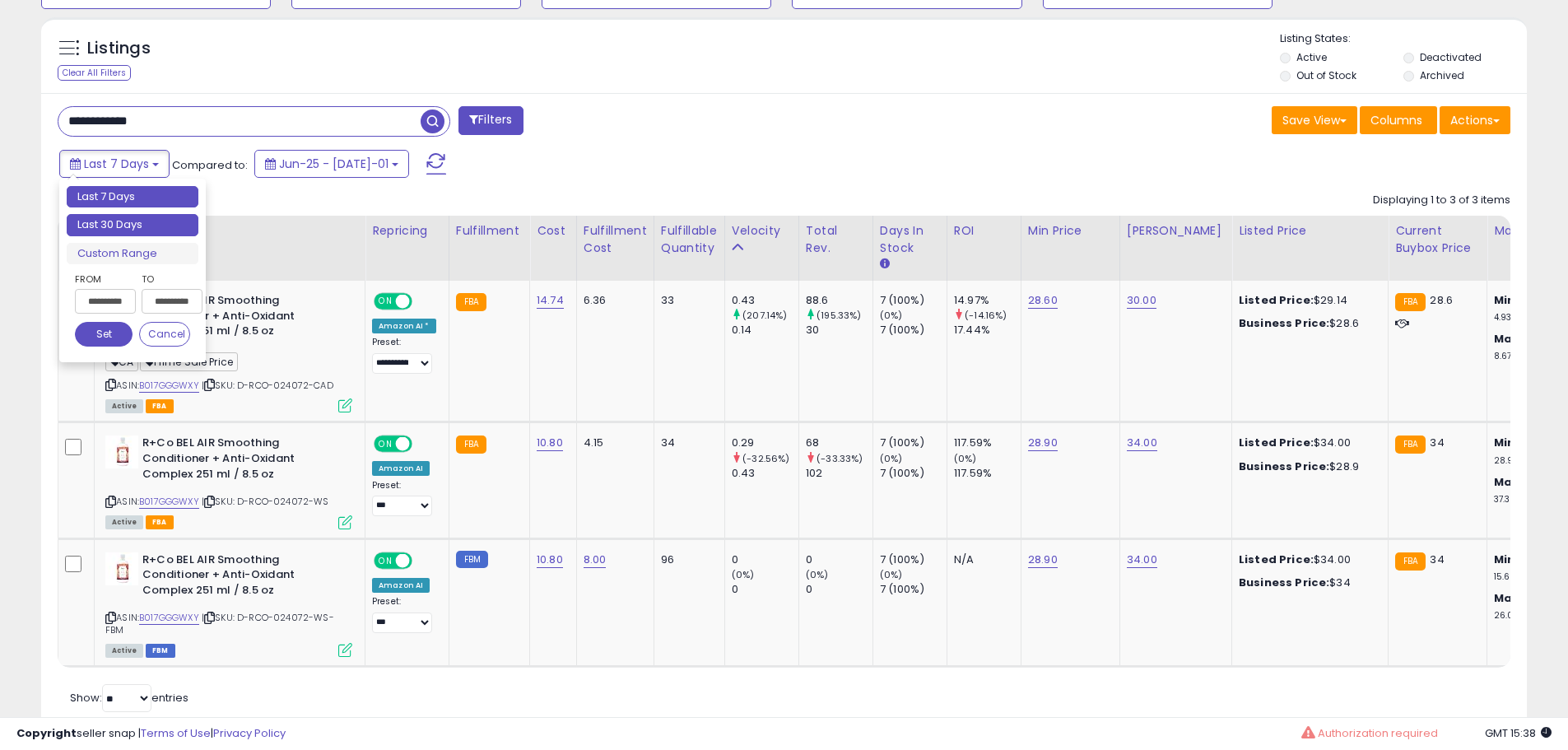 click on "Last 30 Days" at bounding box center [133, 225] 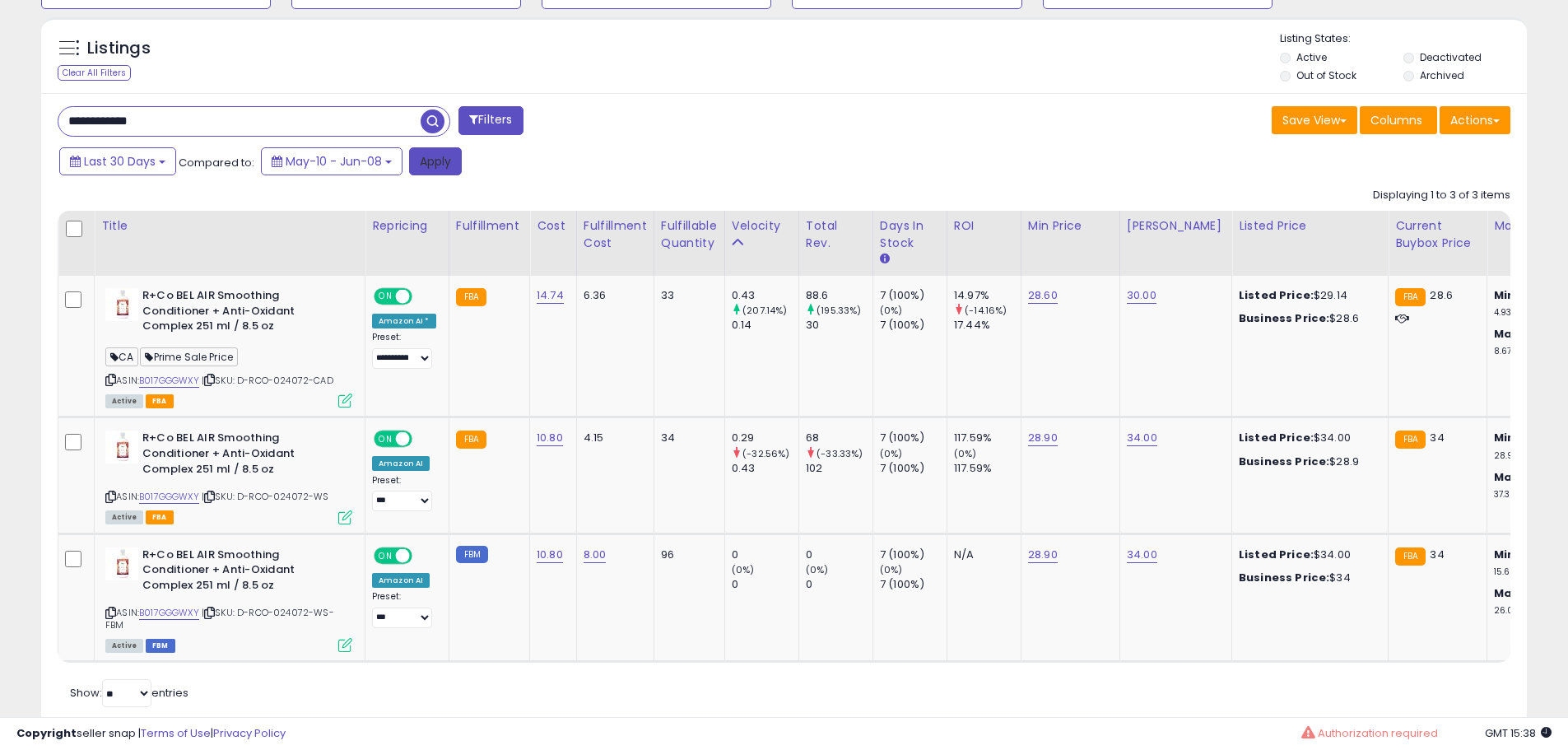 click on "Apply" at bounding box center [435, 161] 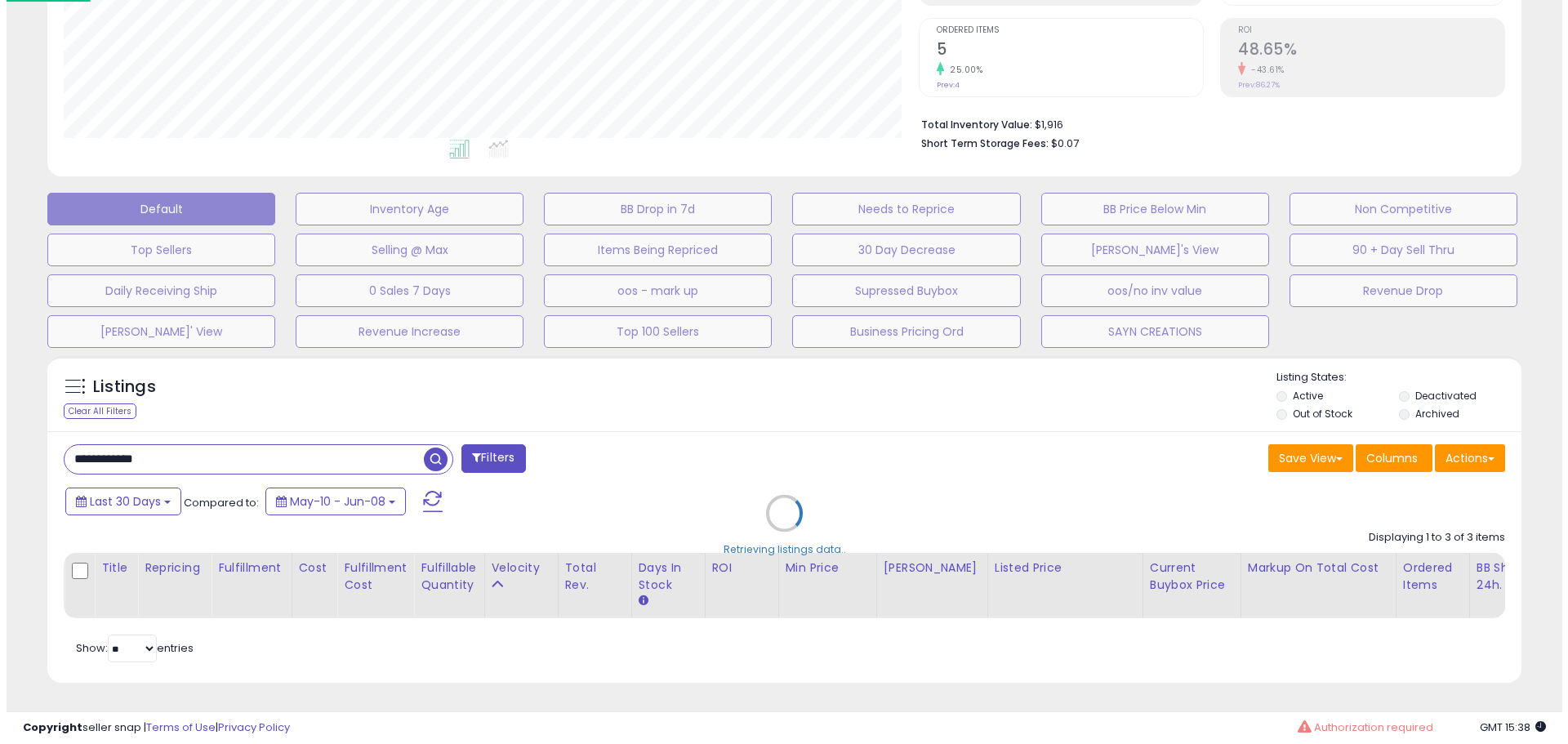scroll, scrollTop: 334, scrollLeft: 0, axis: vertical 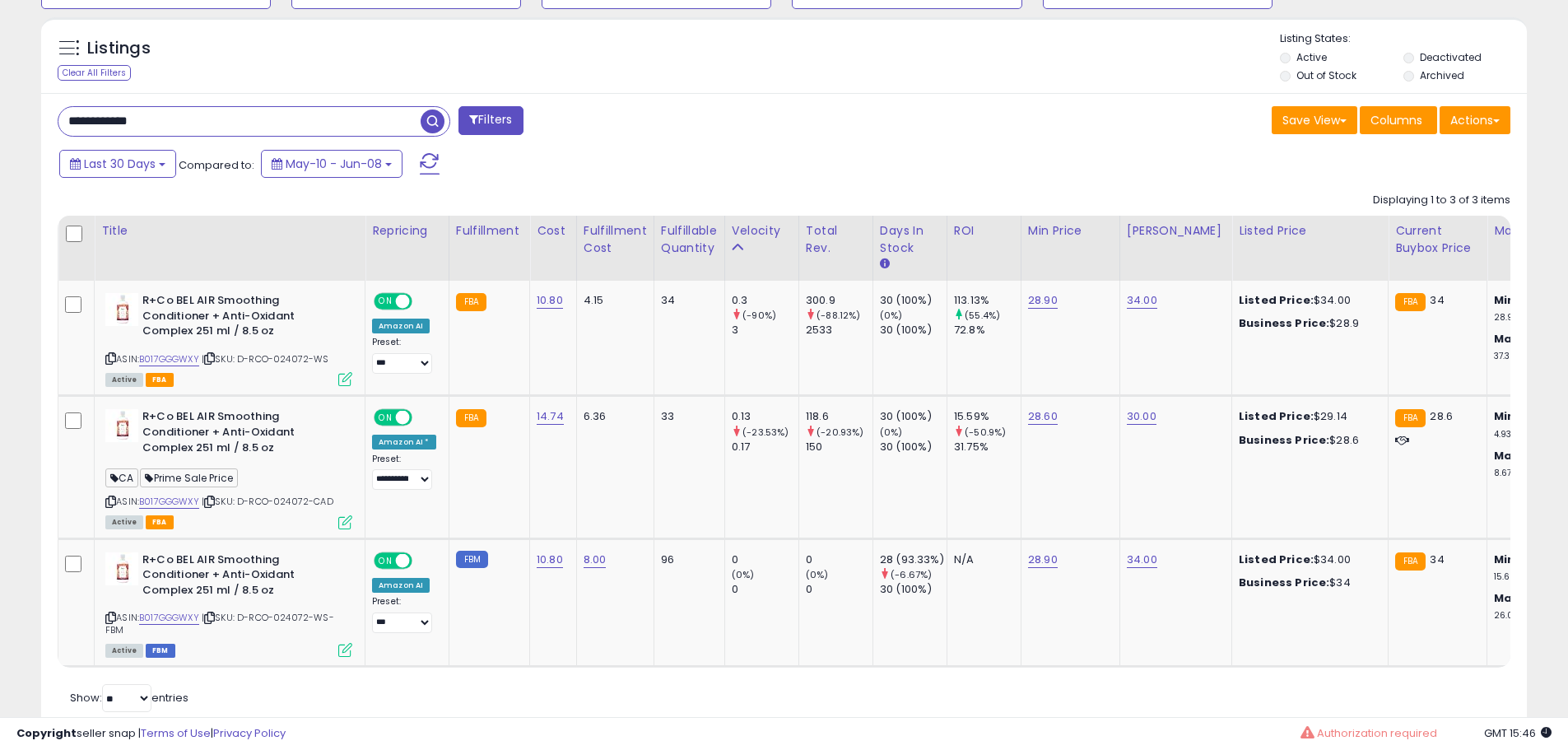 drag, startPoint x: 272, startPoint y: 128, endPoint x: -64, endPoint y: 106, distance: 336.71947 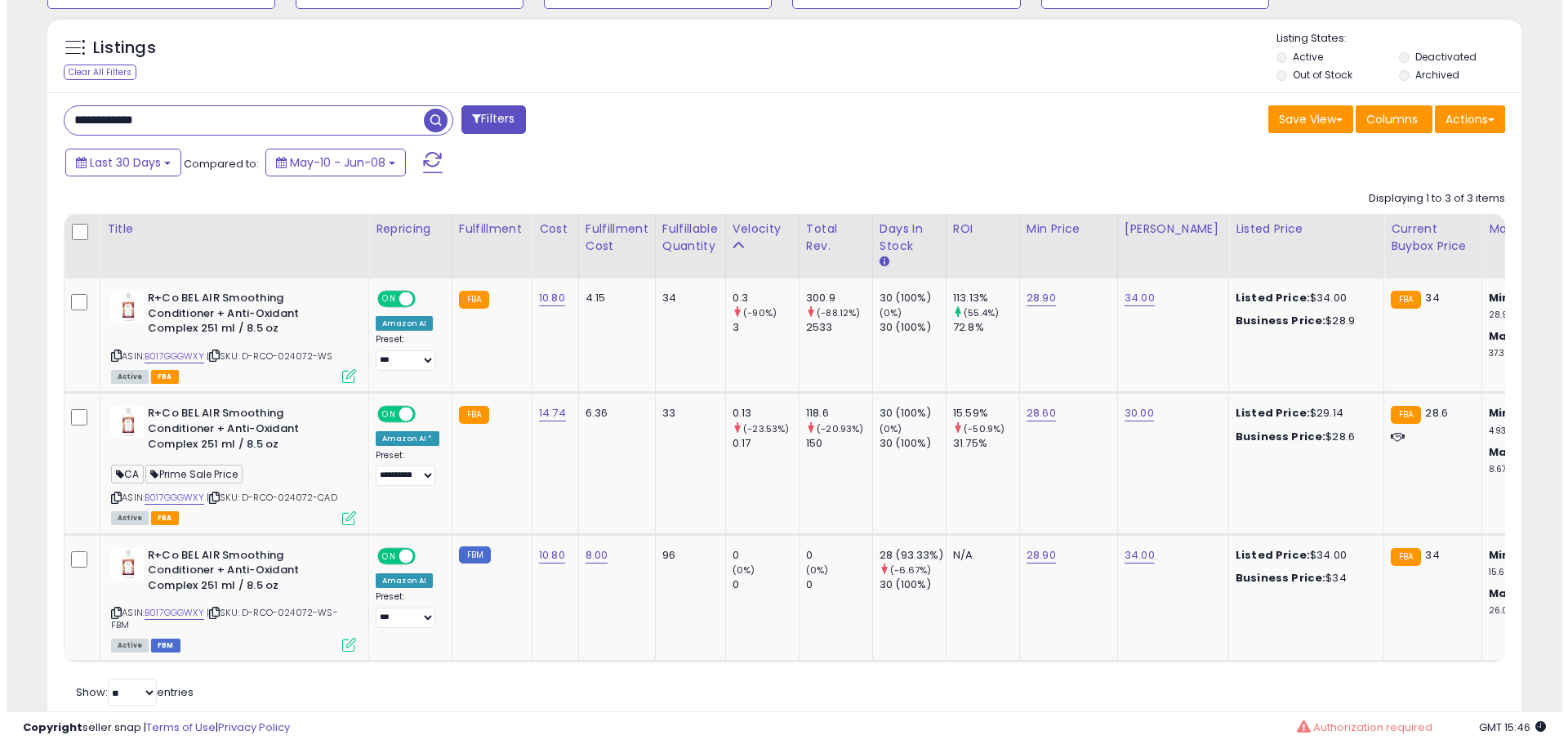 scroll, scrollTop: 334, scrollLeft: 0, axis: vertical 